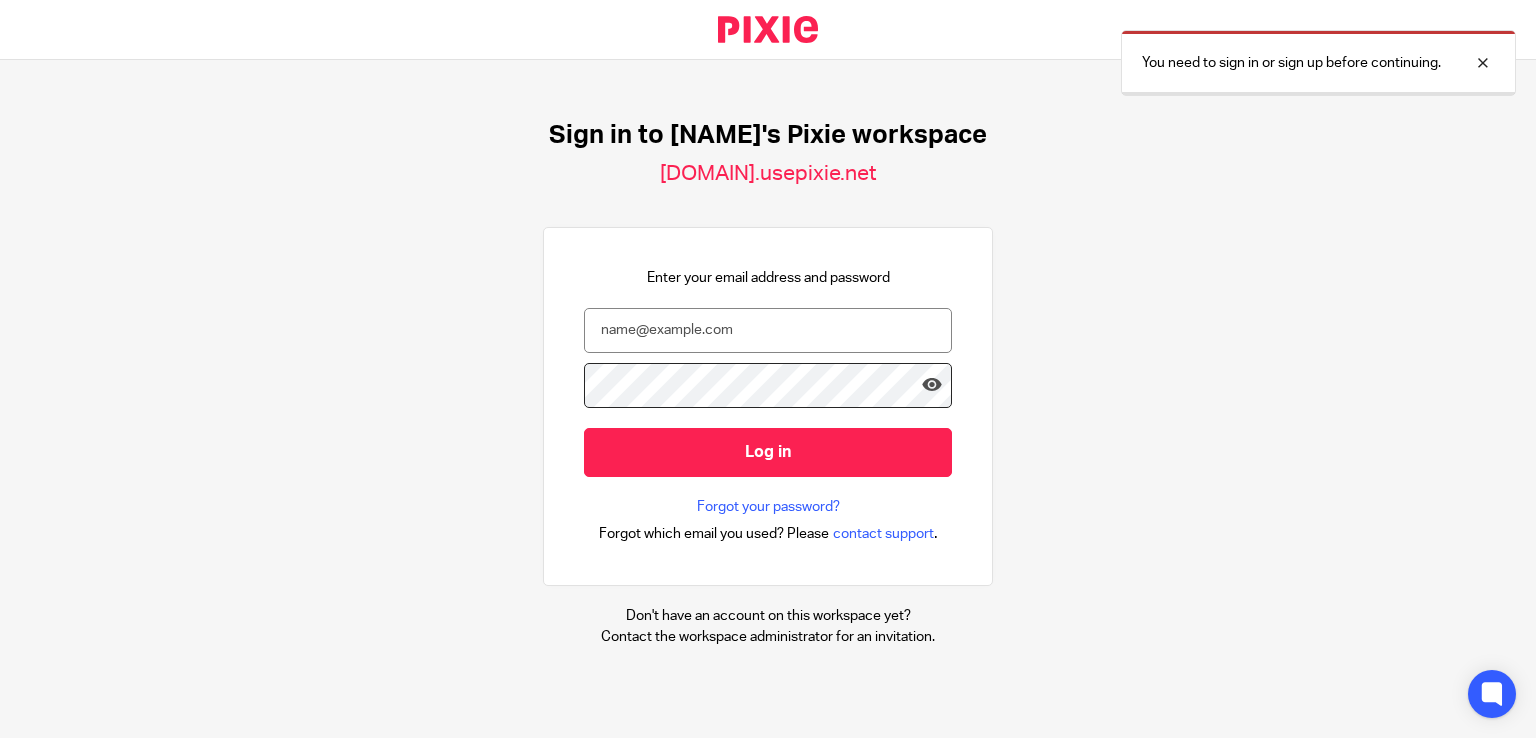 scroll, scrollTop: 0, scrollLeft: 0, axis: both 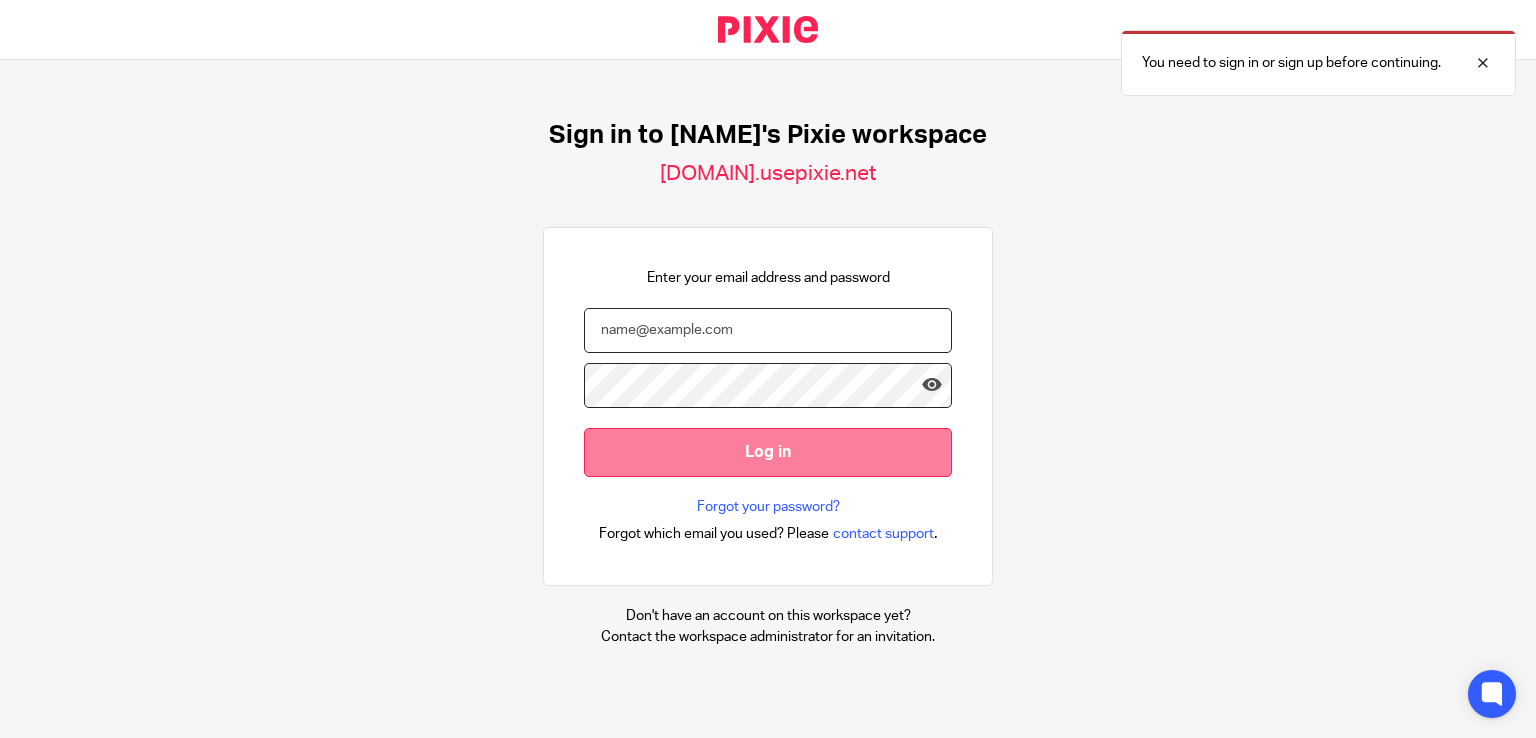 type on "[USERNAME]@example.com" 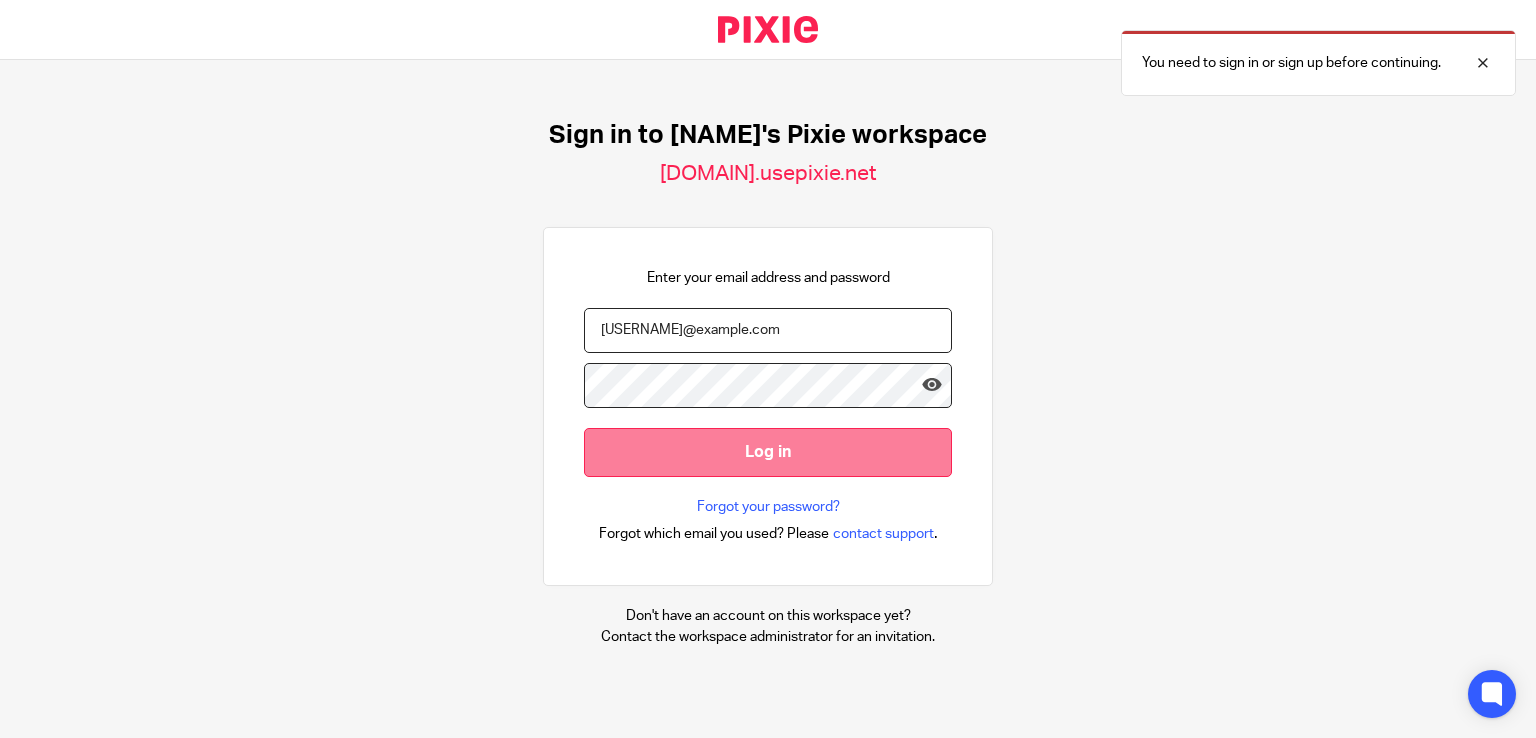 click on "Log in" at bounding box center [768, 452] 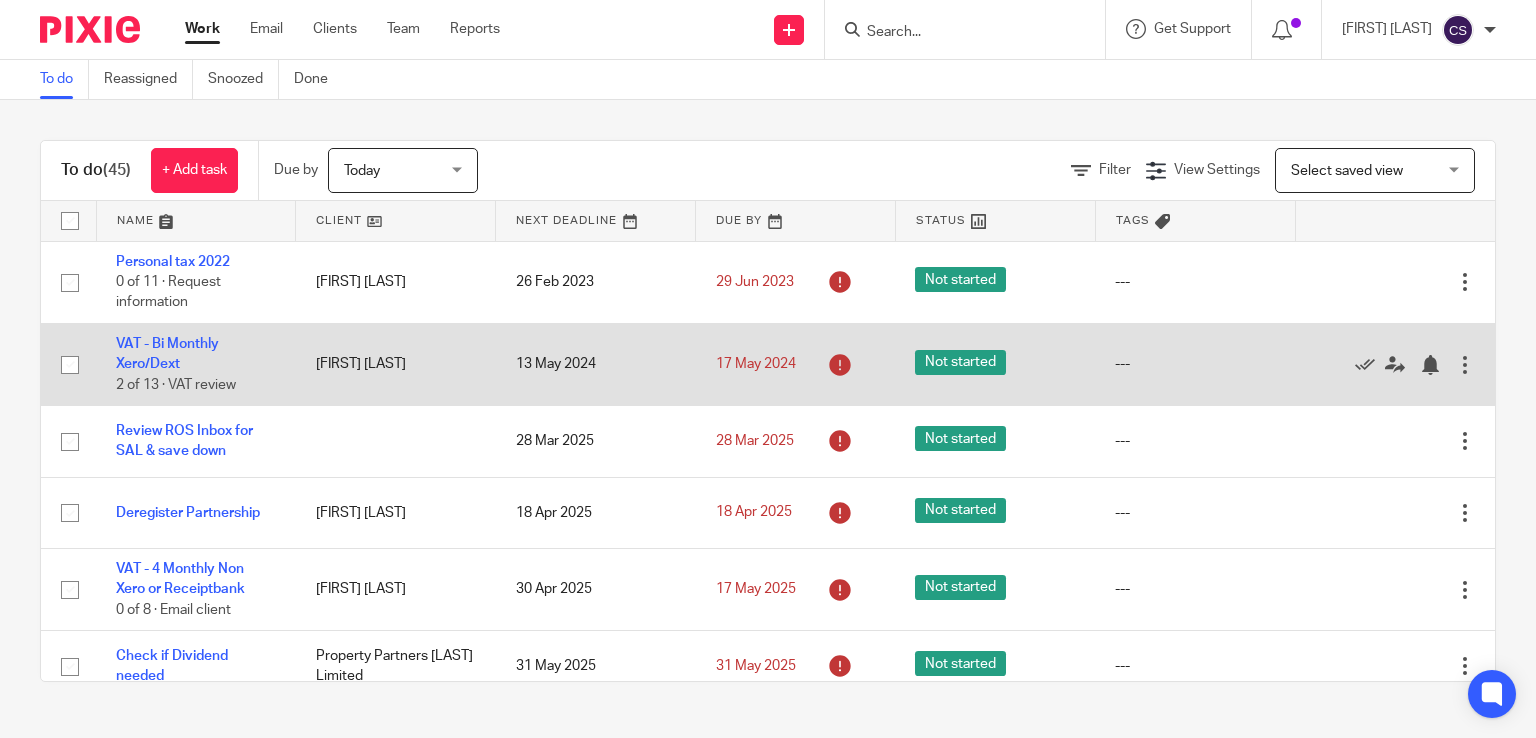 scroll, scrollTop: 0, scrollLeft: 0, axis: both 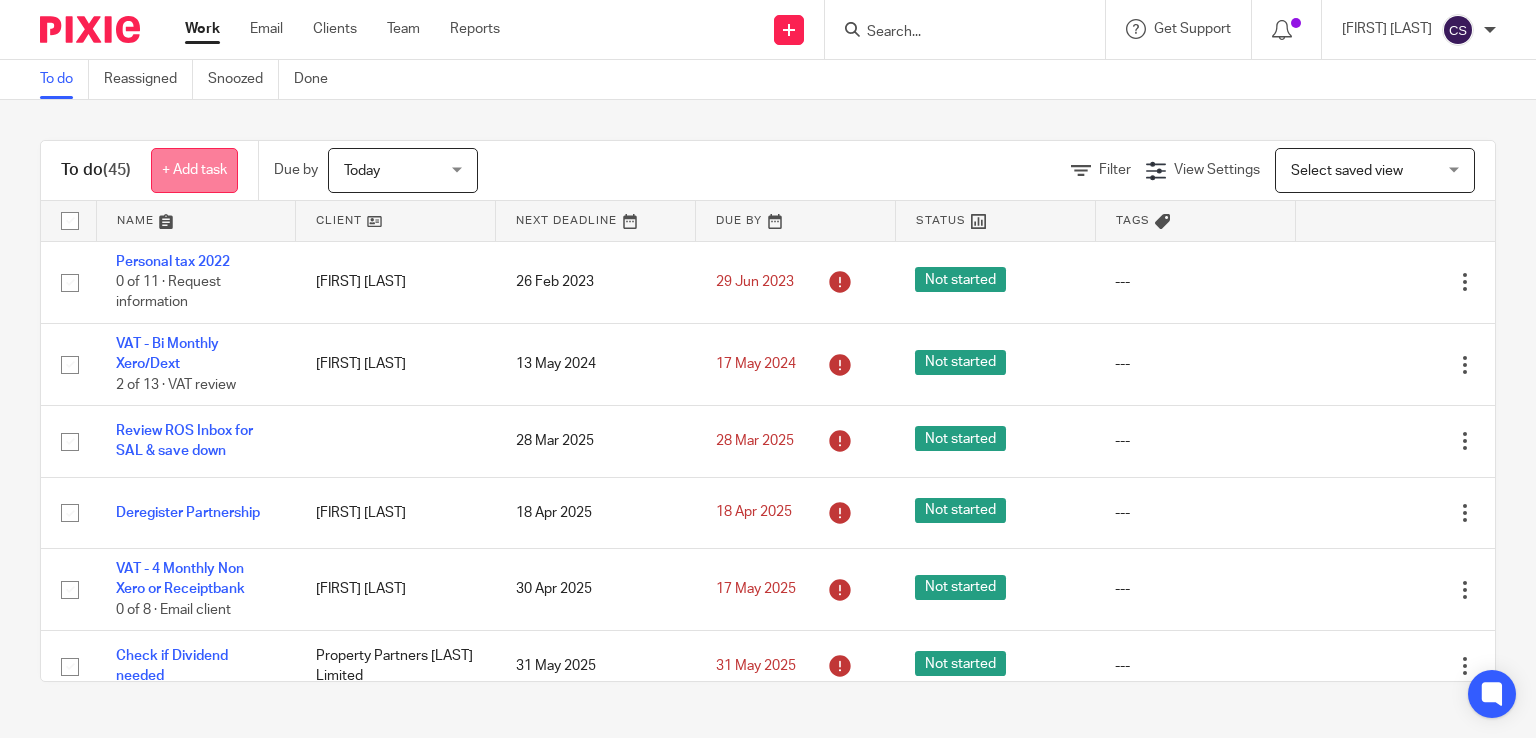 click on "+ Add task" at bounding box center [194, 170] 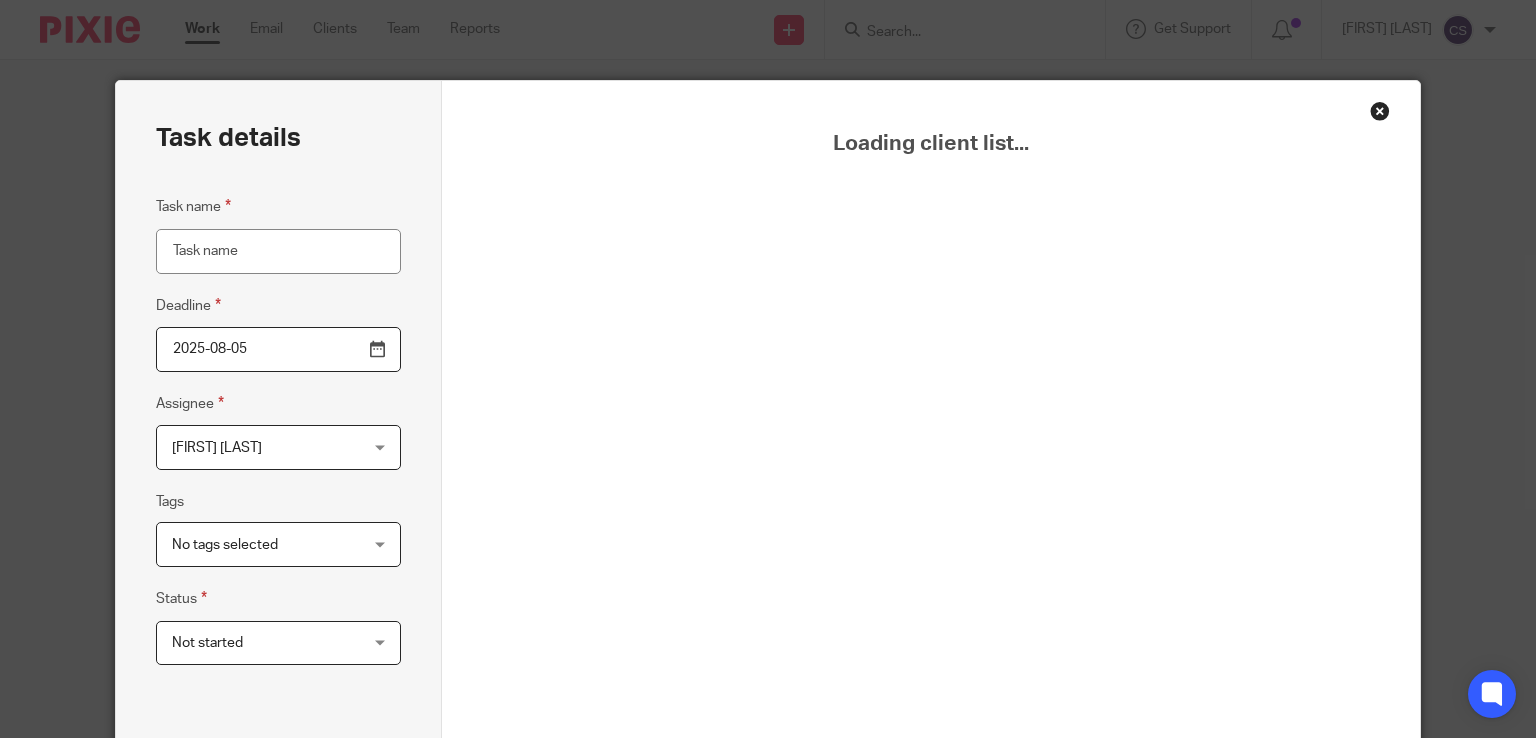scroll, scrollTop: 0, scrollLeft: 0, axis: both 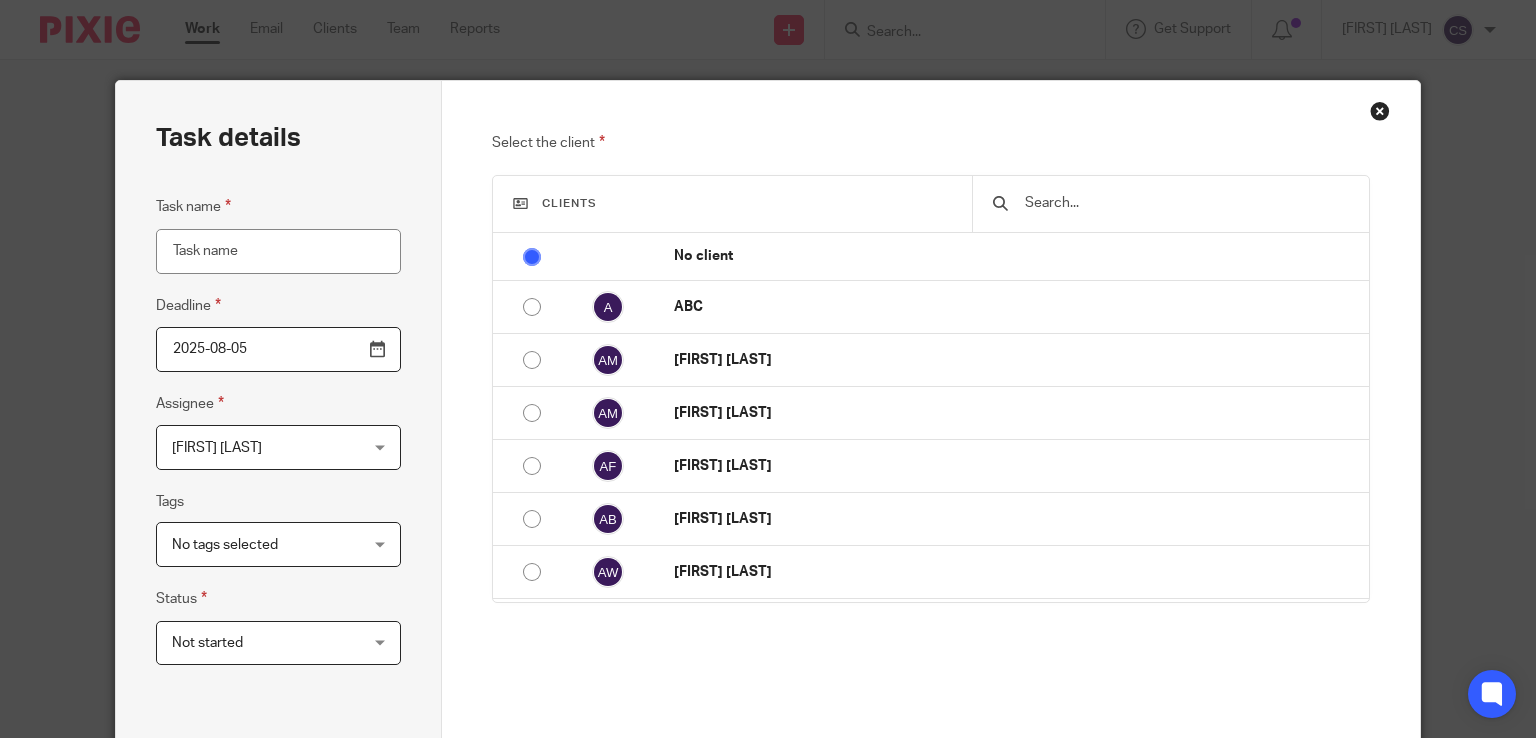 click at bounding box center (1380, 111) 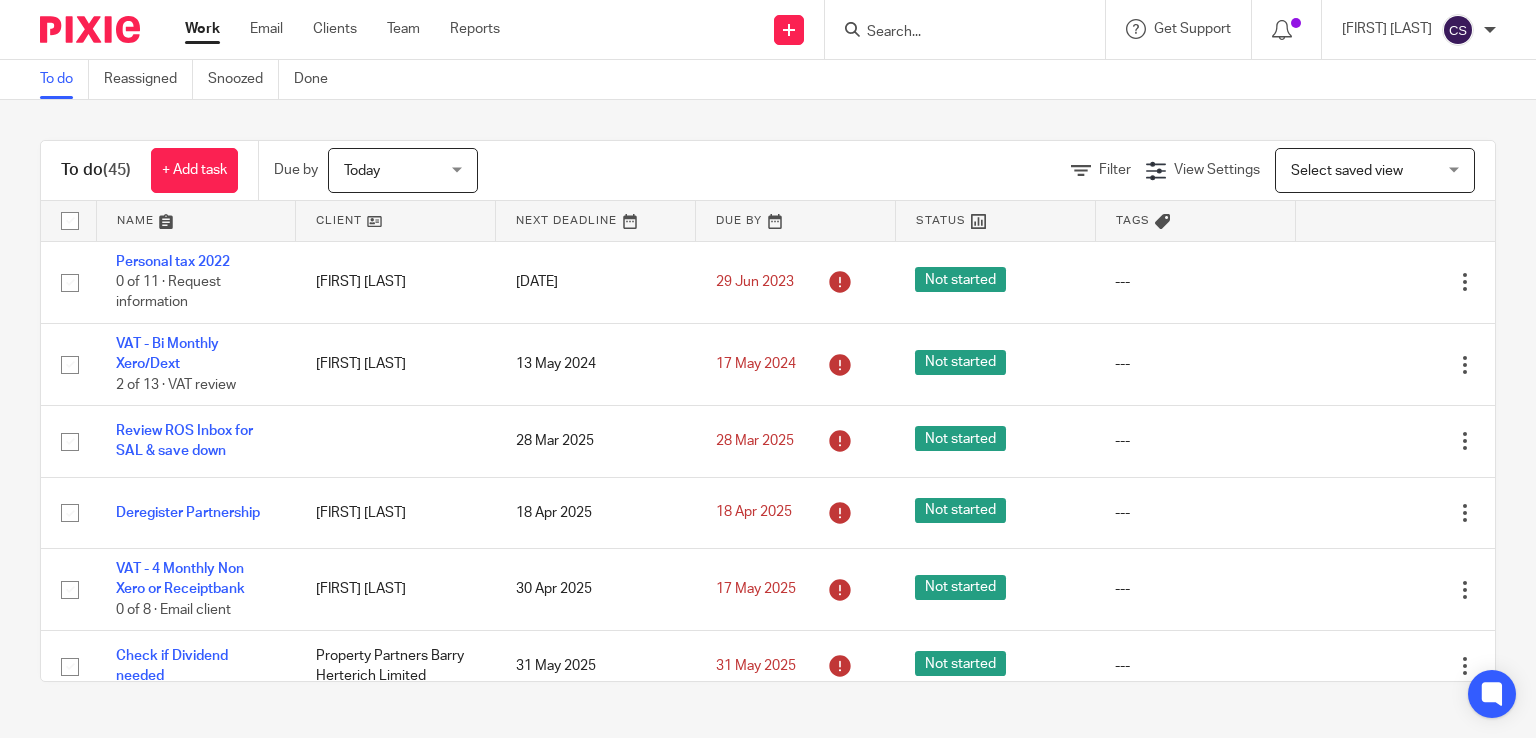 scroll, scrollTop: 0, scrollLeft: 0, axis: both 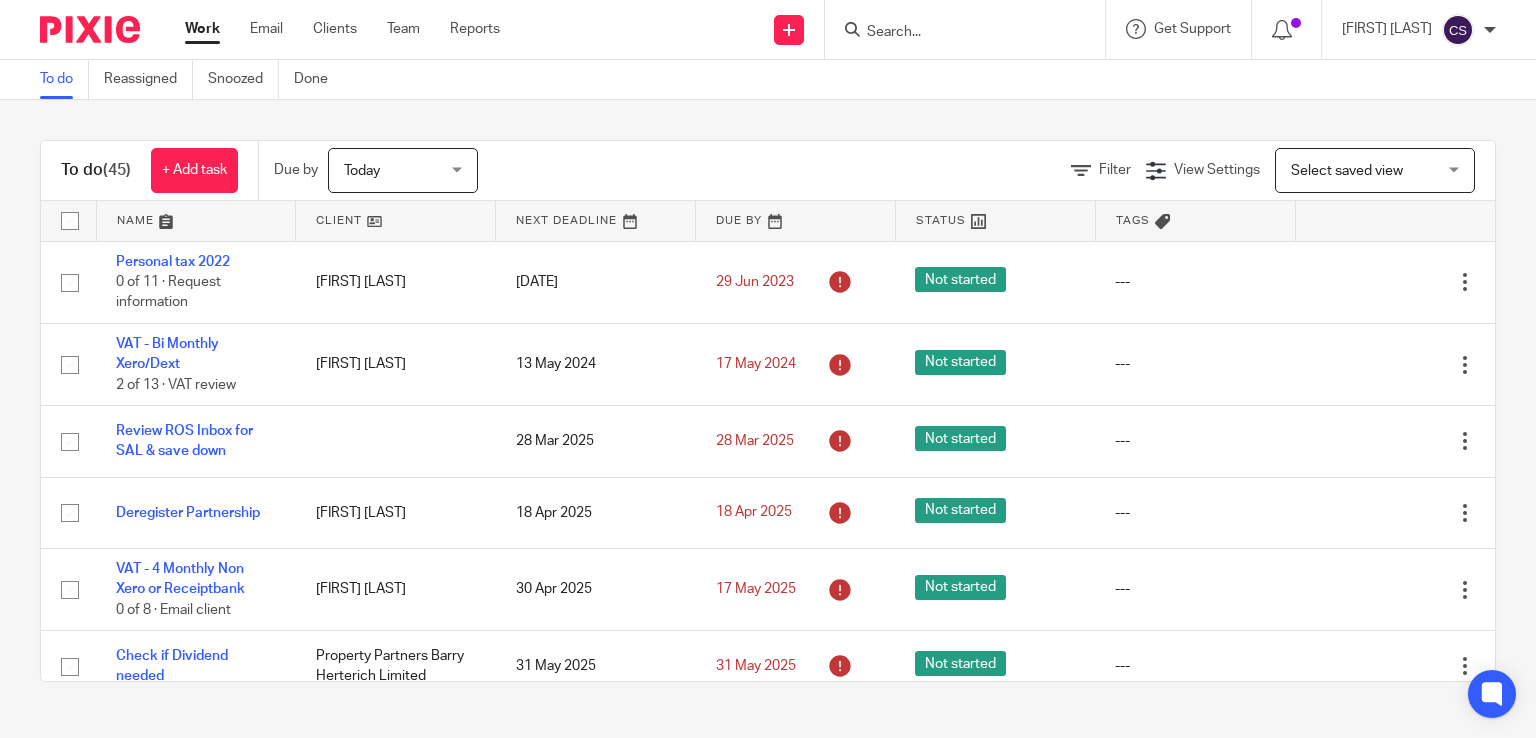 click at bounding box center (955, 33) 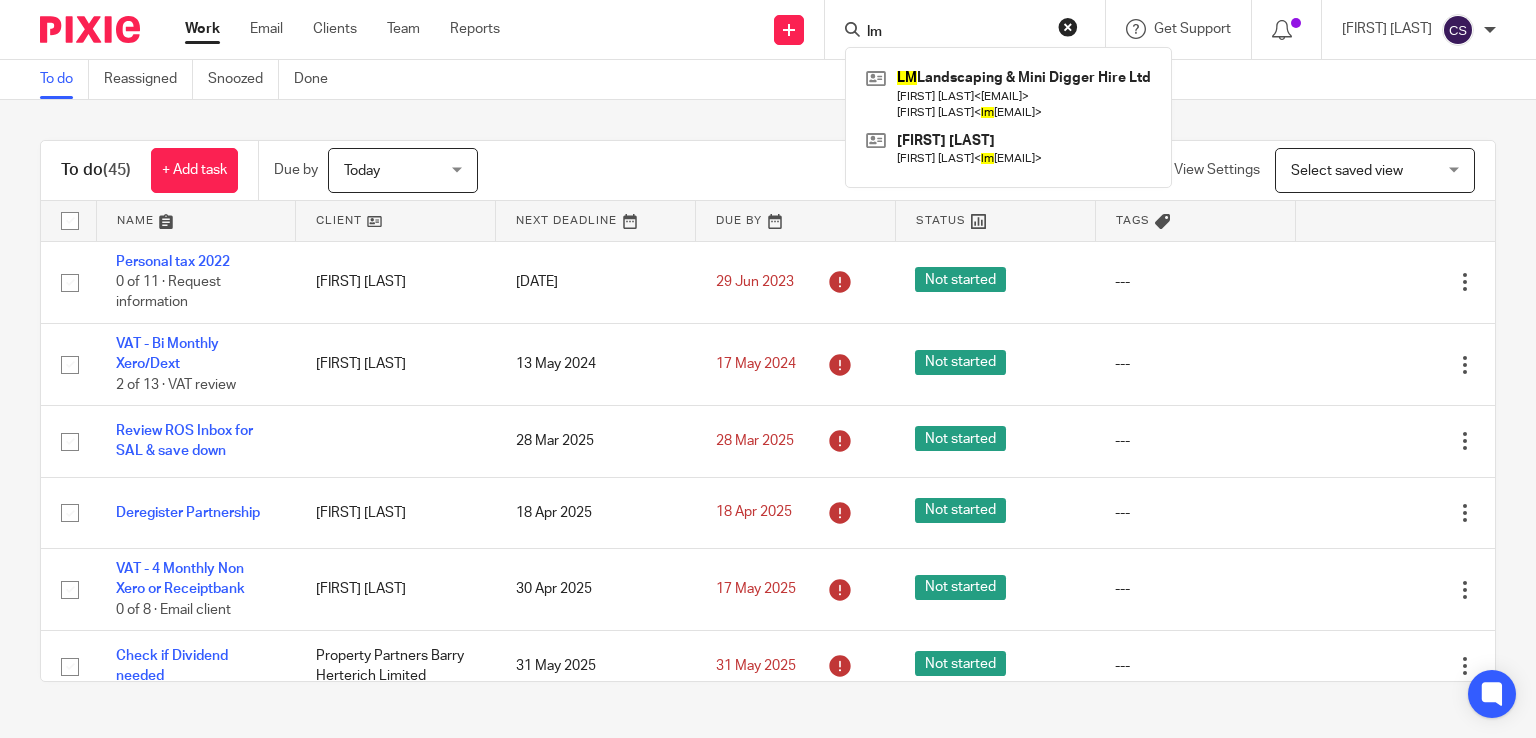 type on "lm" 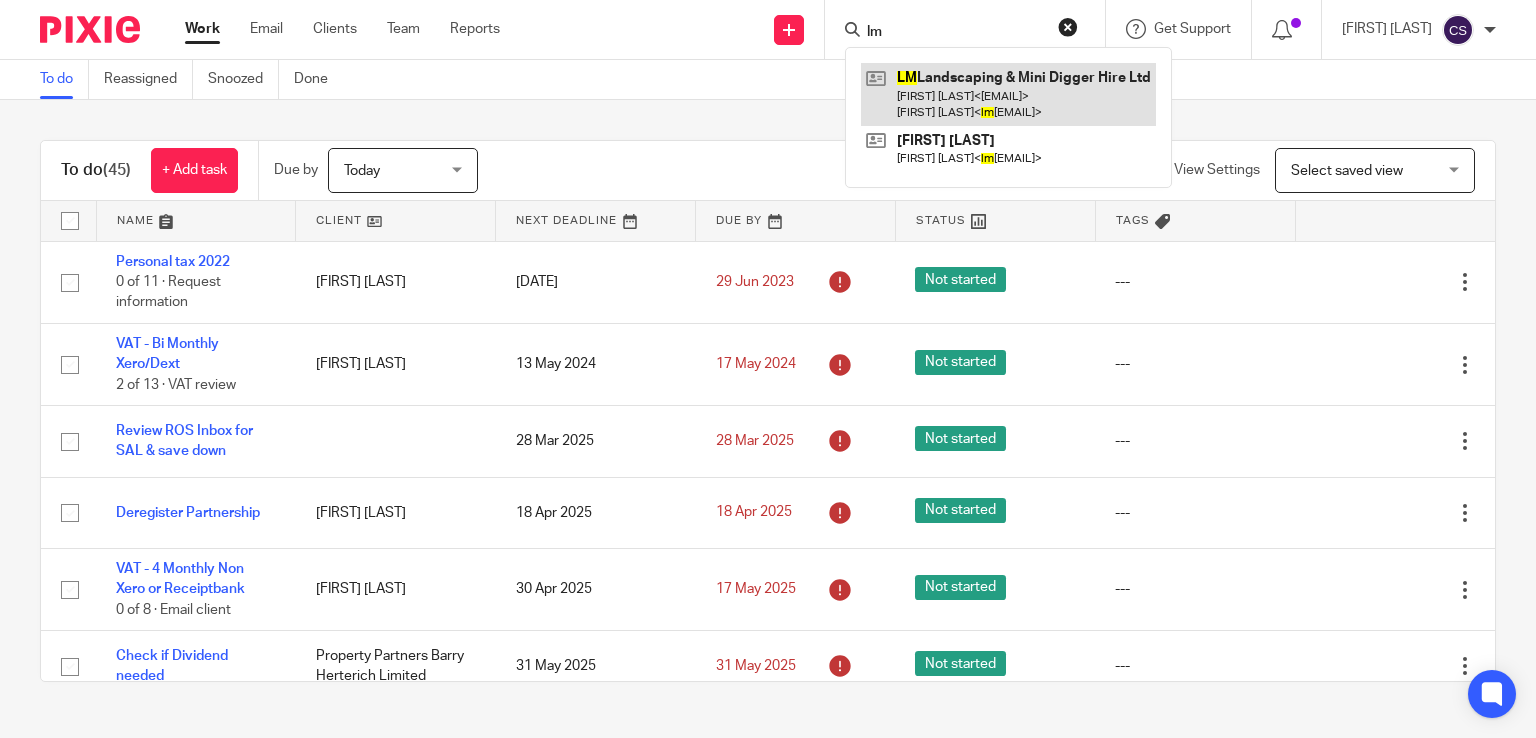 click at bounding box center (1008, 94) 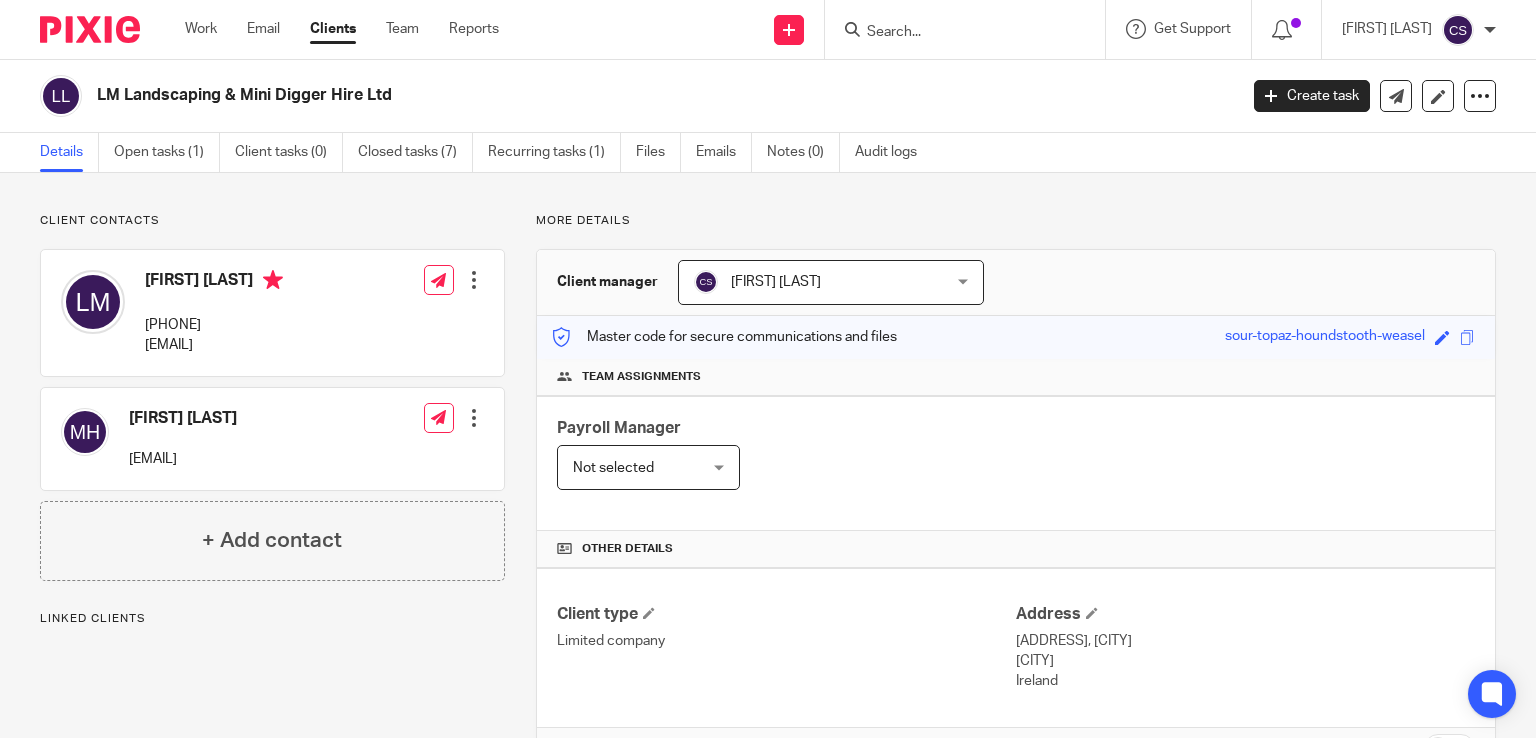 scroll, scrollTop: 0, scrollLeft: 0, axis: both 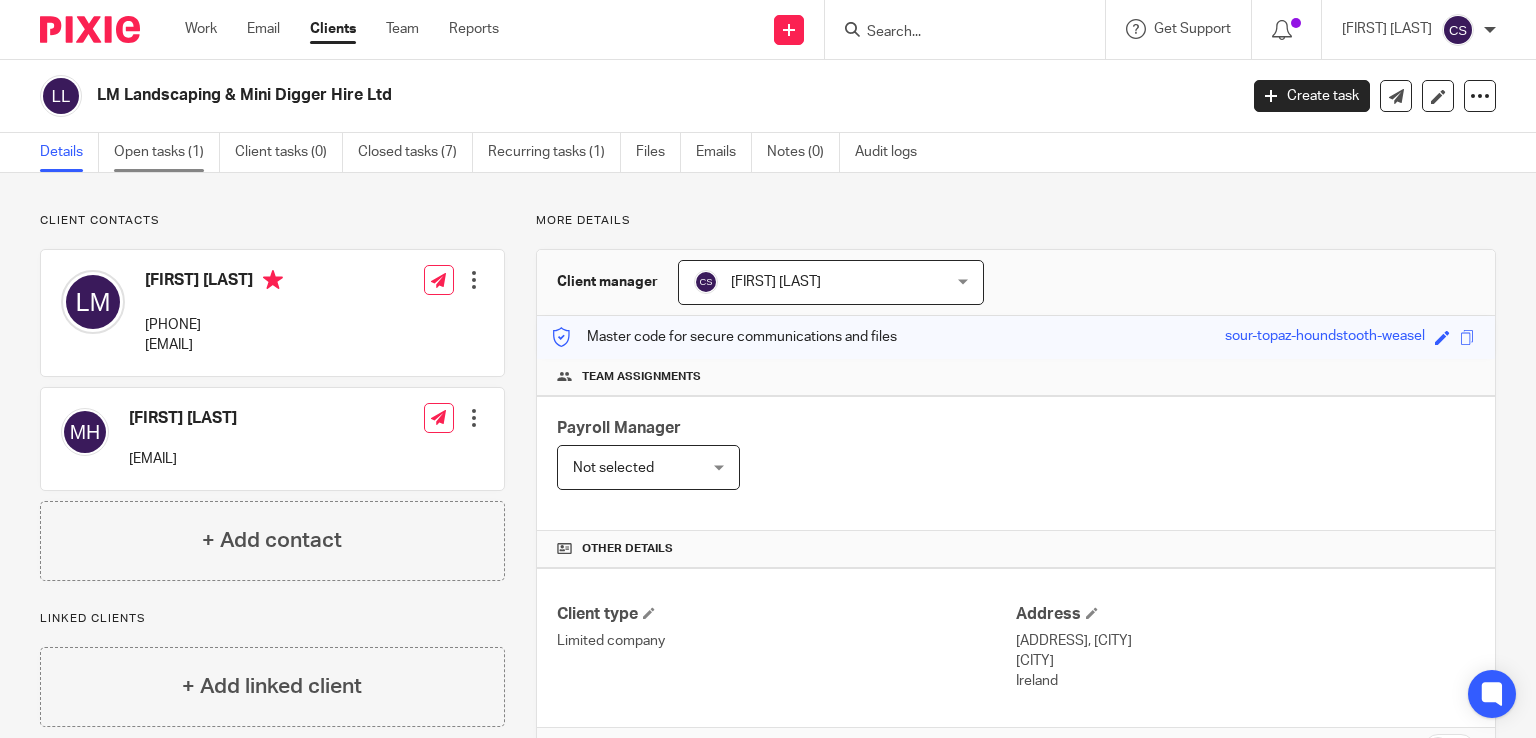 click on "Open tasks (1)" at bounding box center [167, 152] 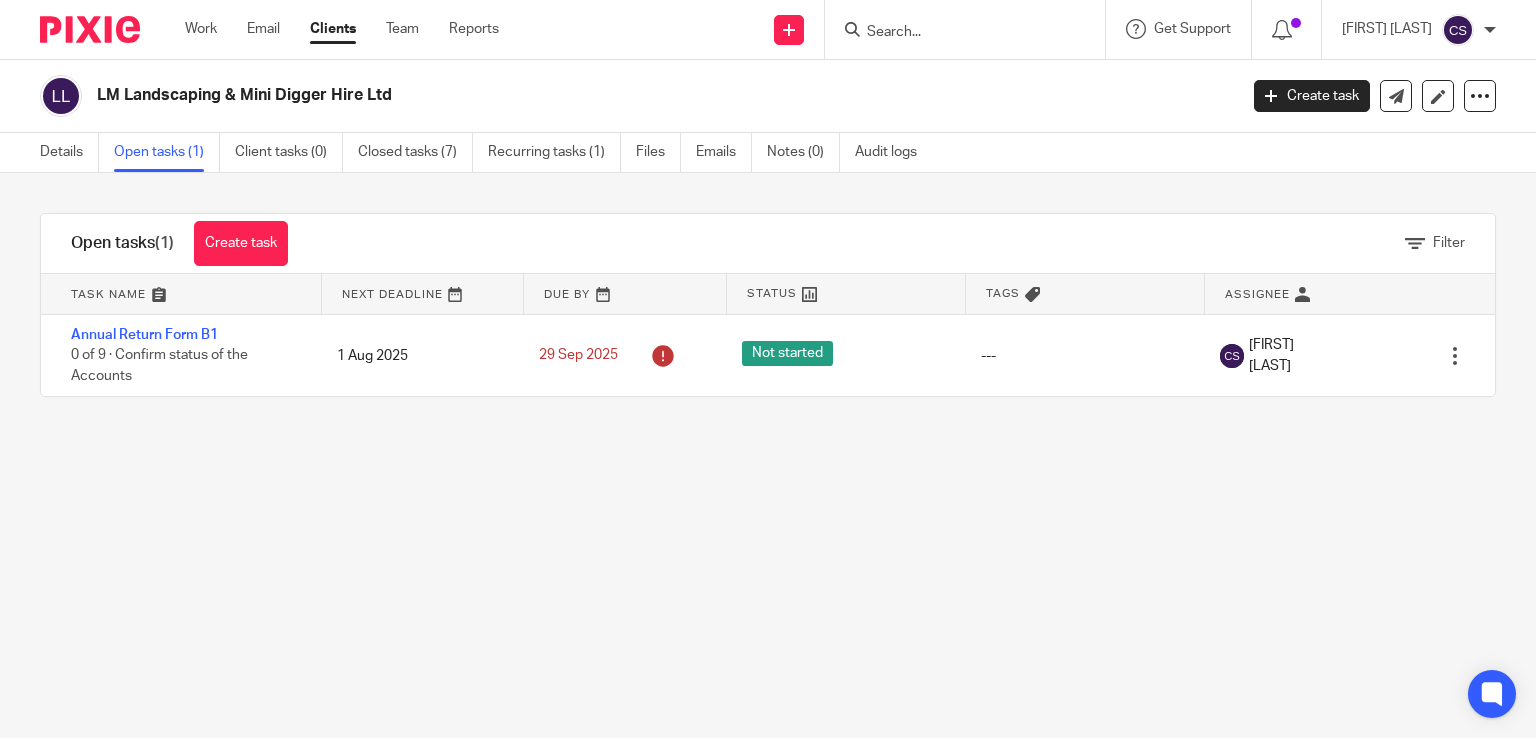 scroll, scrollTop: 0, scrollLeft: 0, axis: both 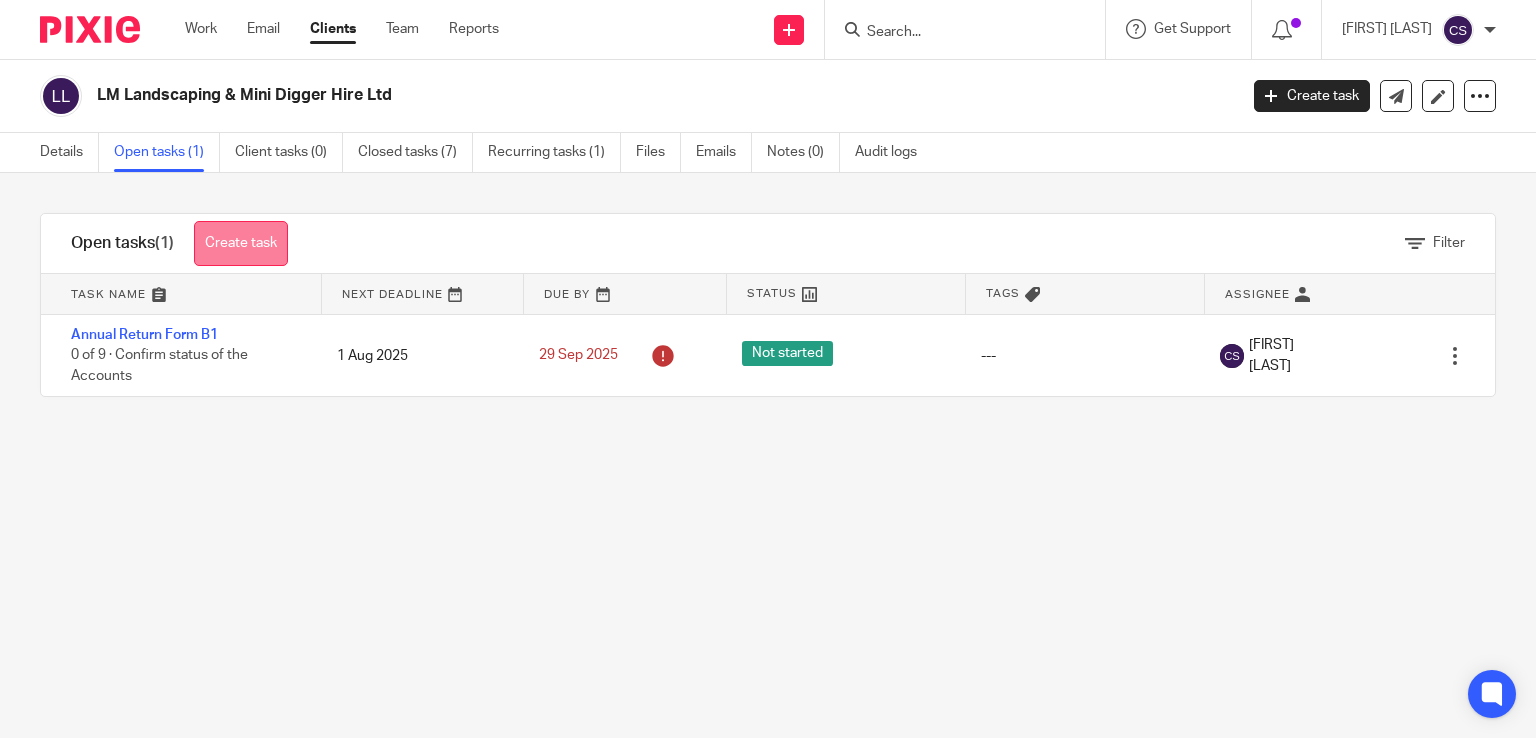 click on "Create task" at bounding box center (241, 243) 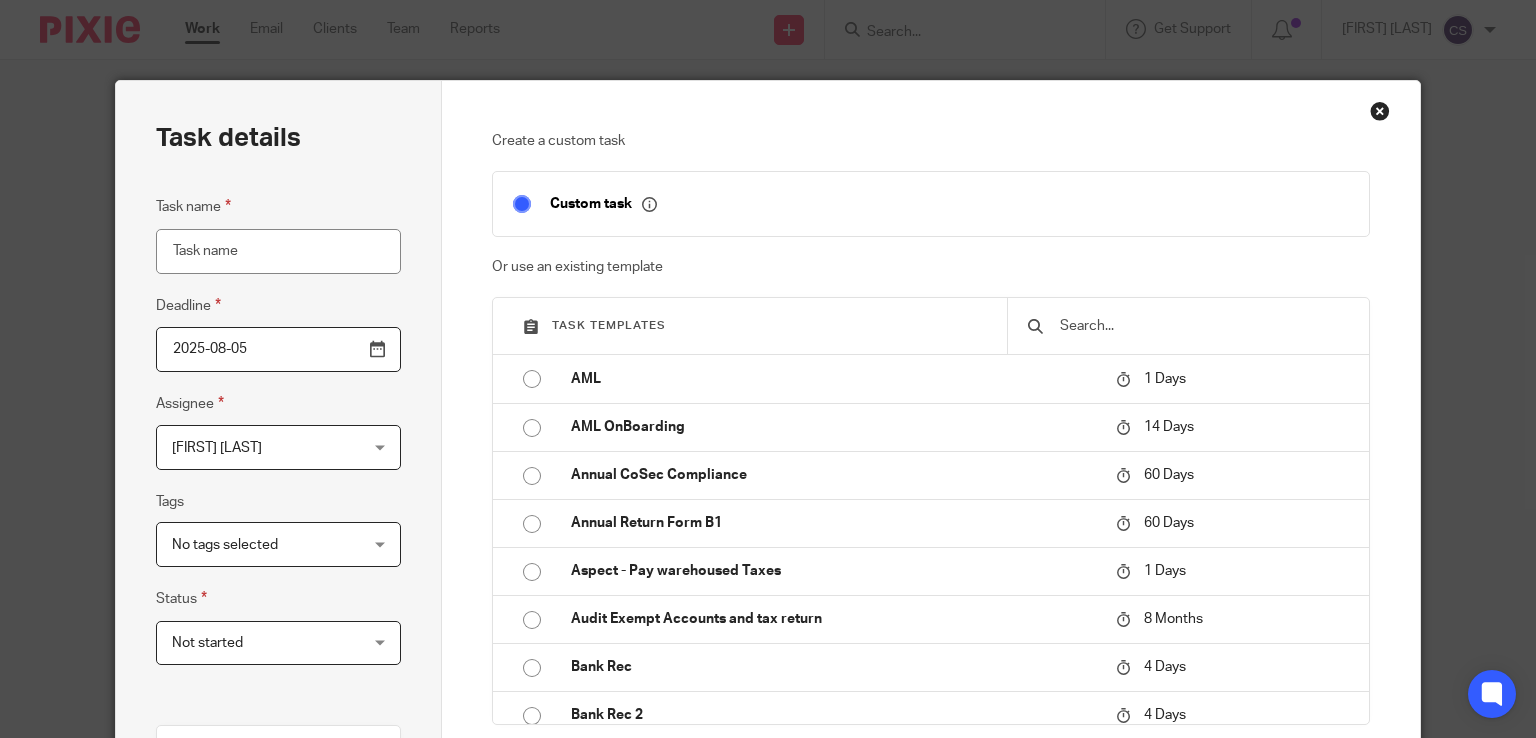scroll, scrollTop: 0, scrollLeft: 0, axis: both 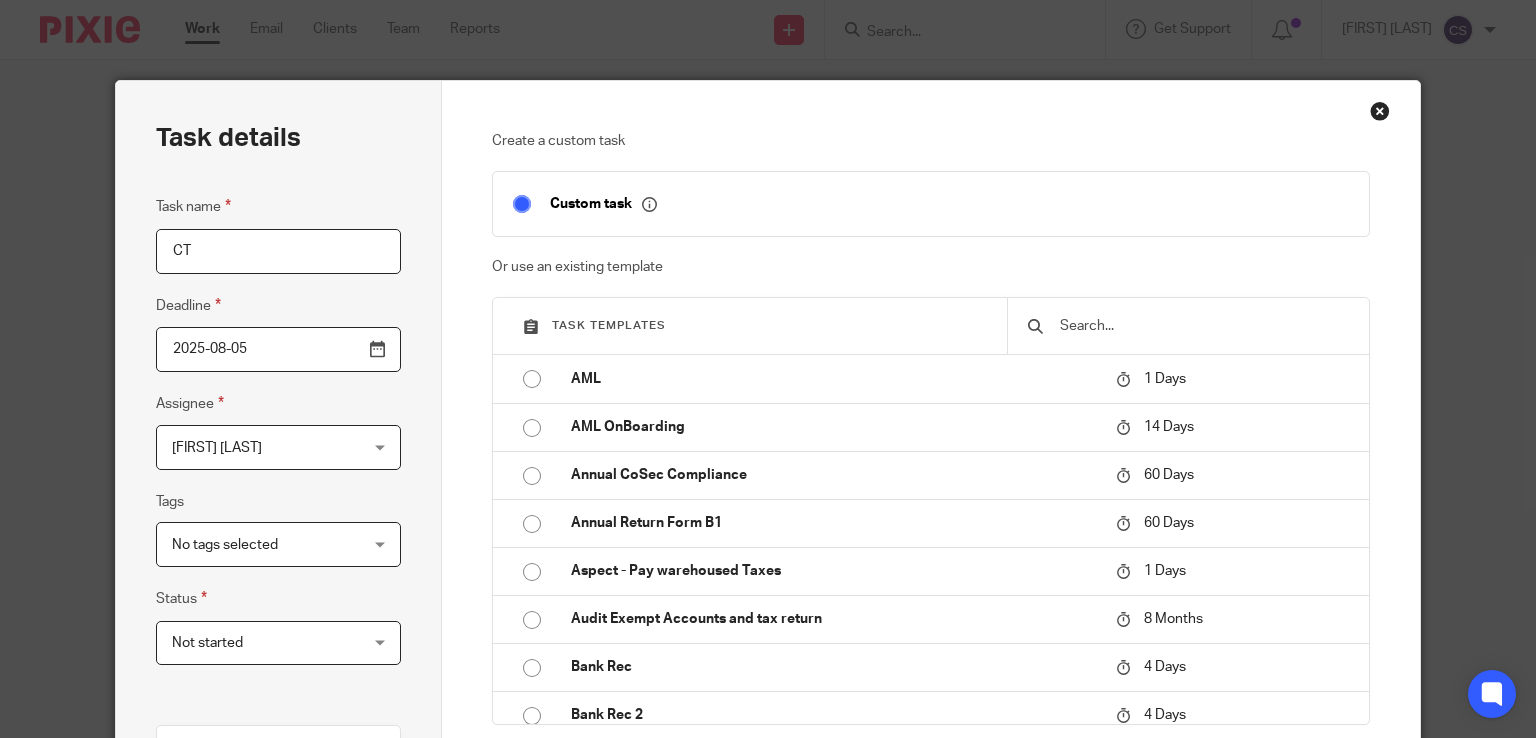 type on "C" 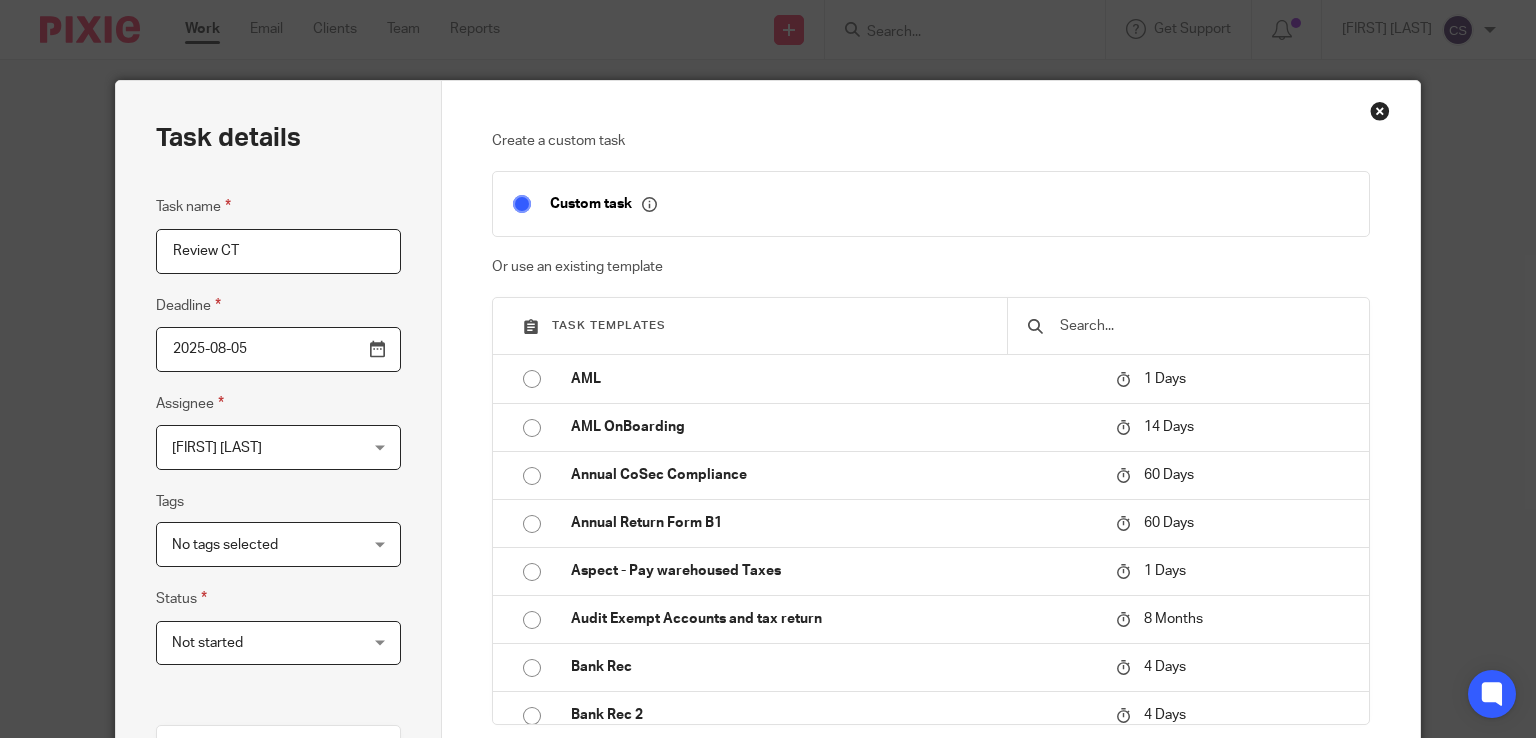 type on "Review CT" 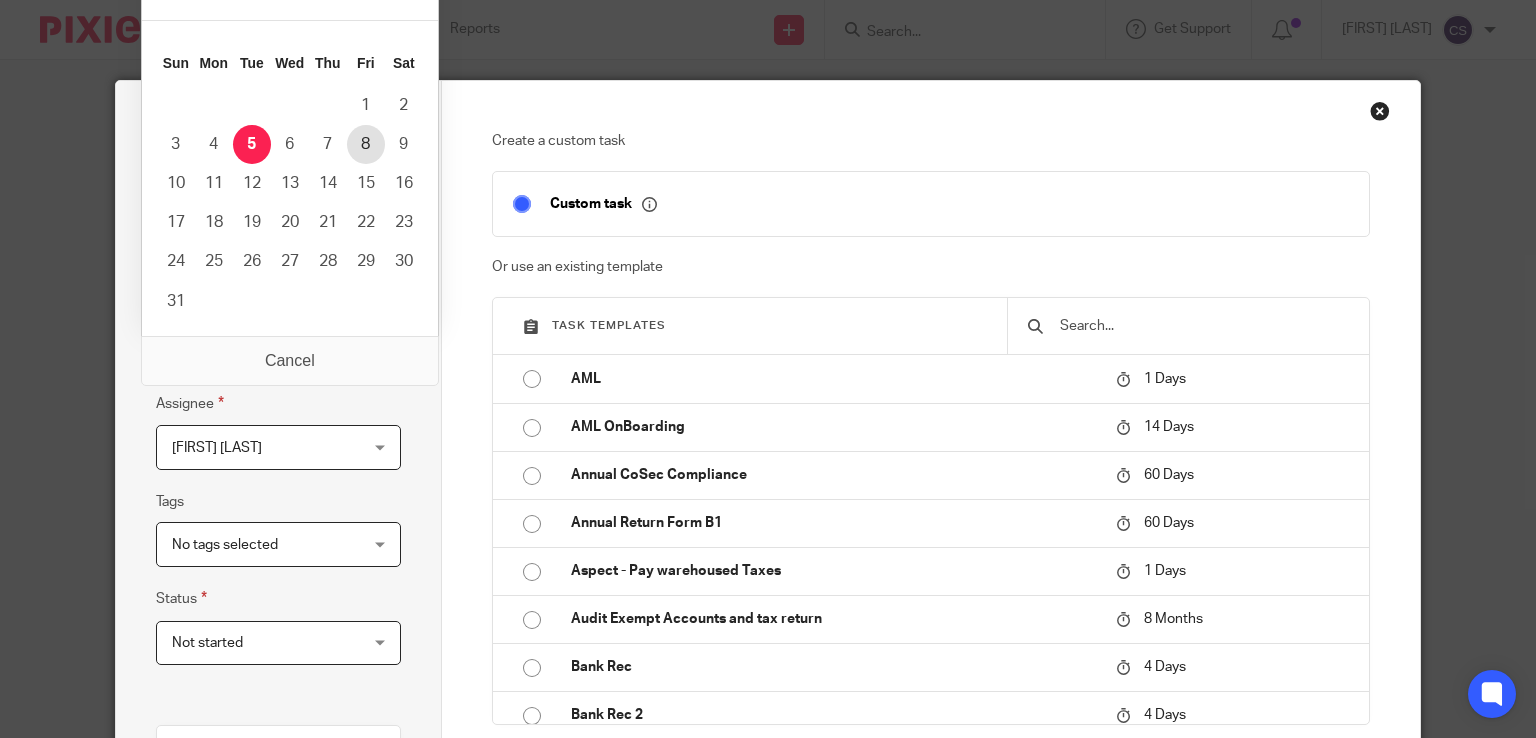type on "2025-08-08" 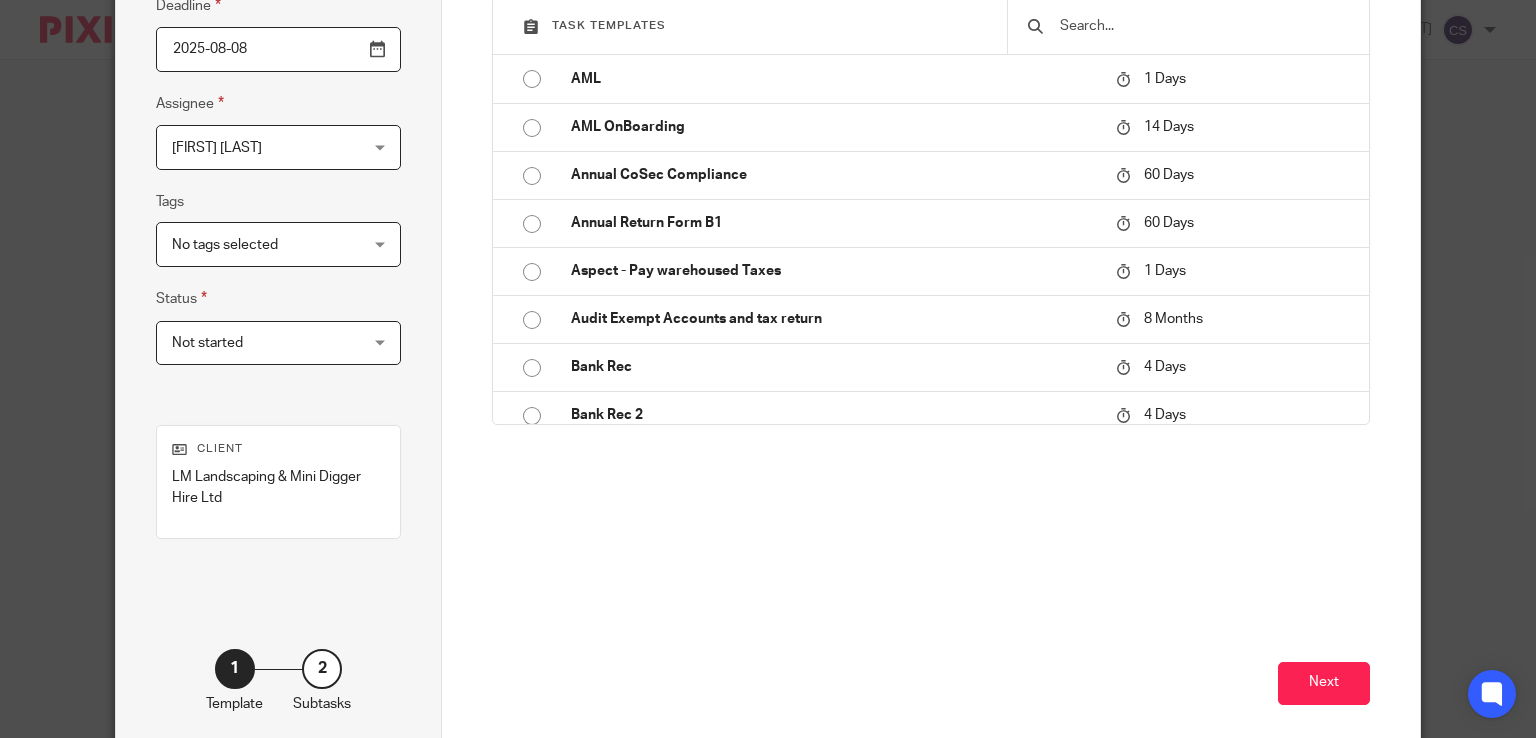 scroll, scrollTop: 396, scrollLeft: 0, axis: vertical 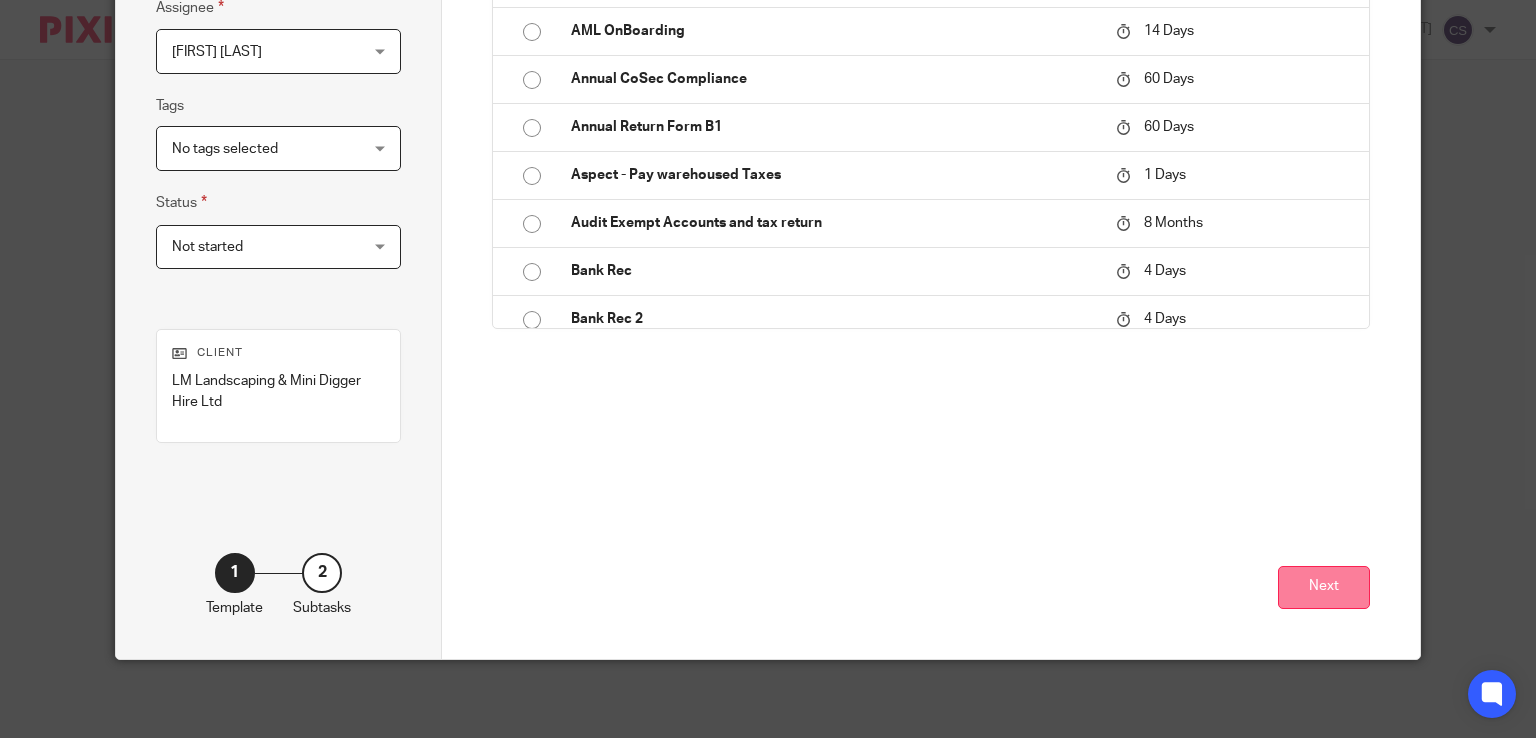 click on "Next" at bounding box center [1324, 587] 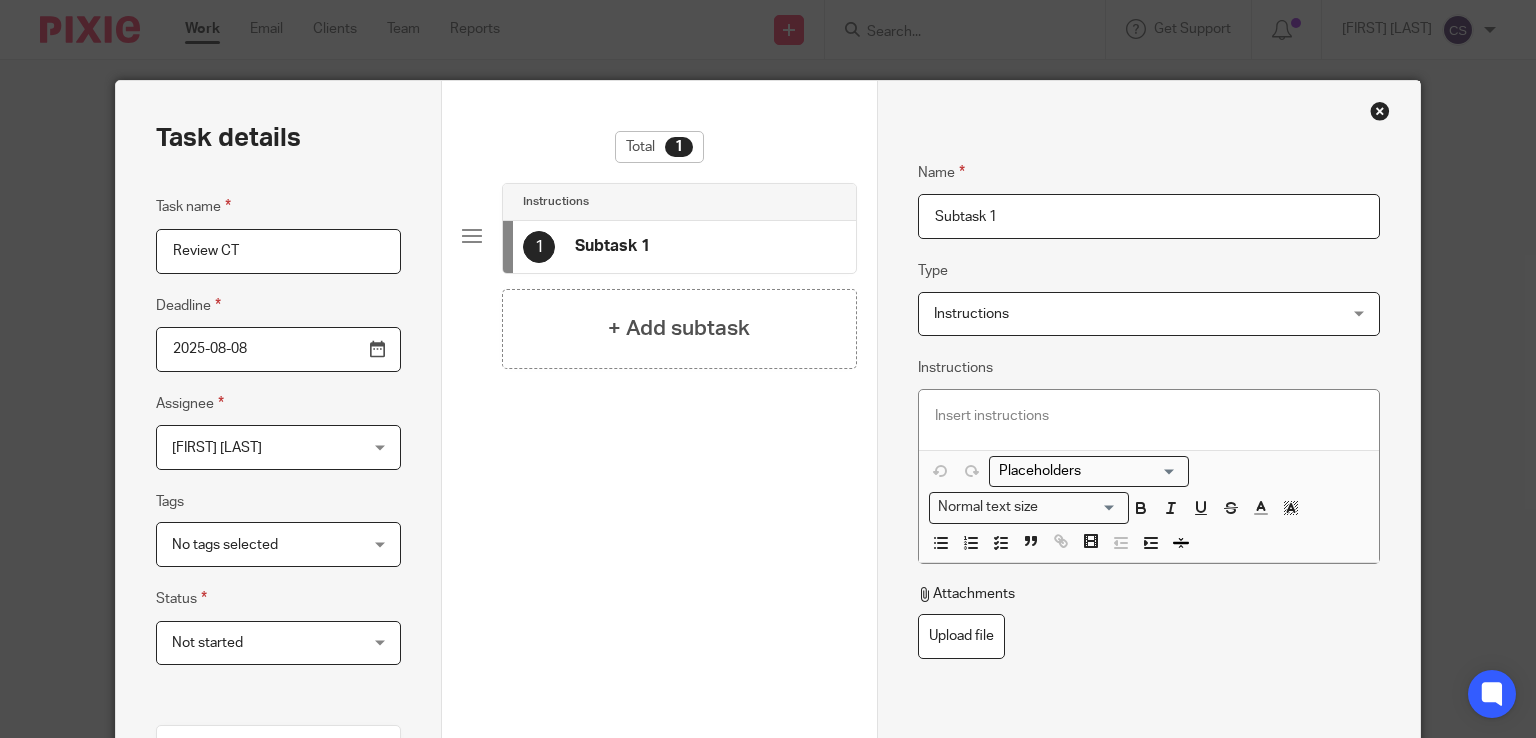 scroll, scrollTop: 396, scrollLeft: 0, axis: vertical 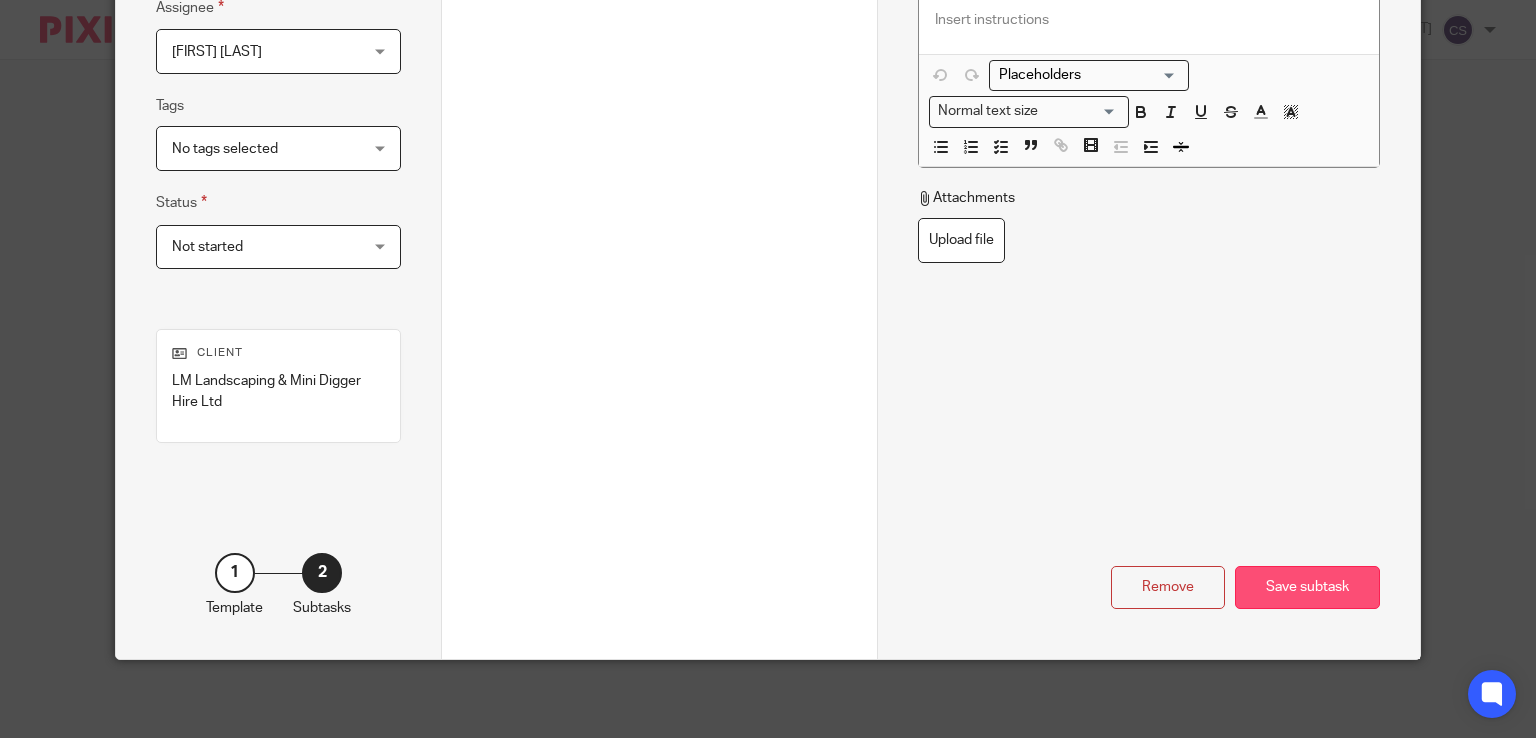 click on "Save subtask" at bounding box center [1307, 587] 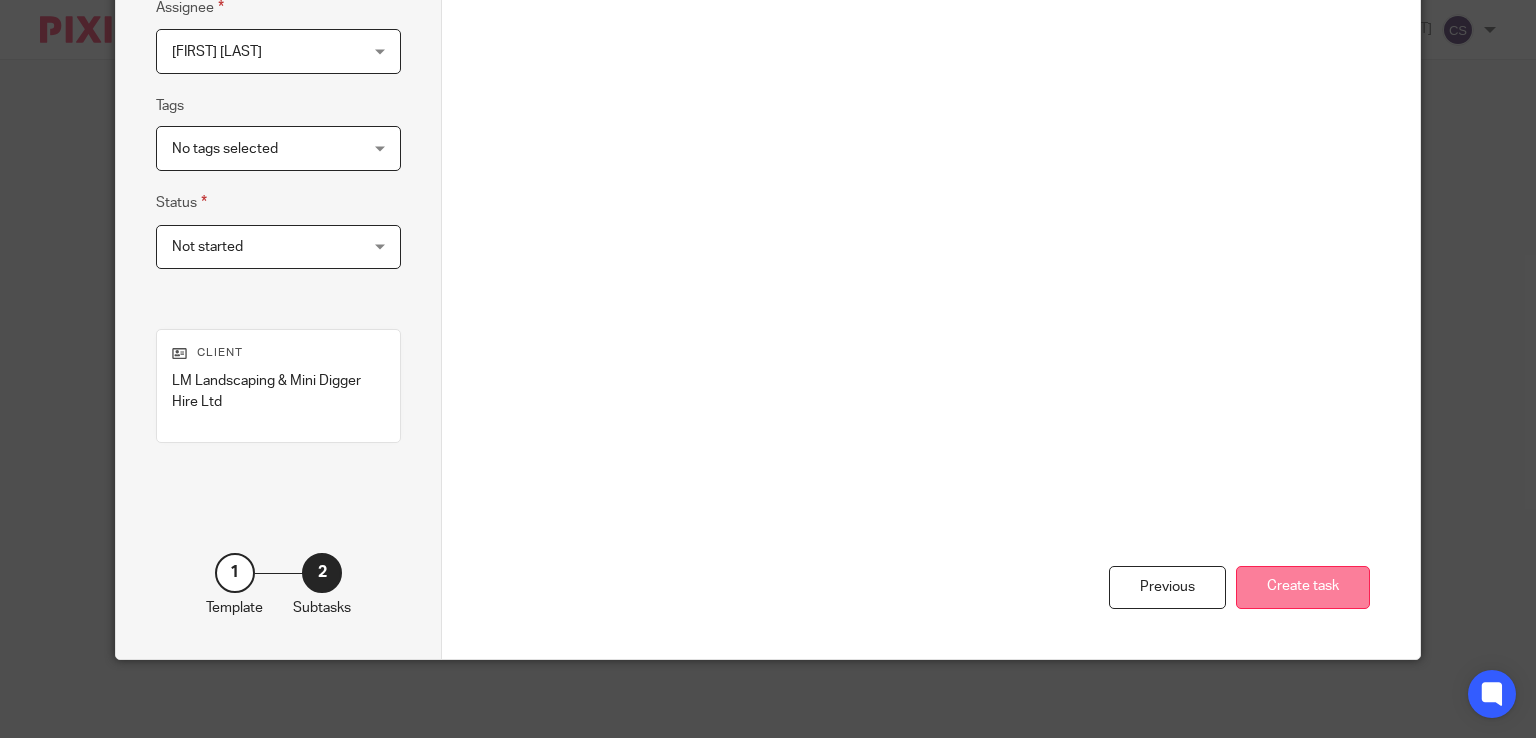 click on "Create task" at bounding box center [1303, 587] 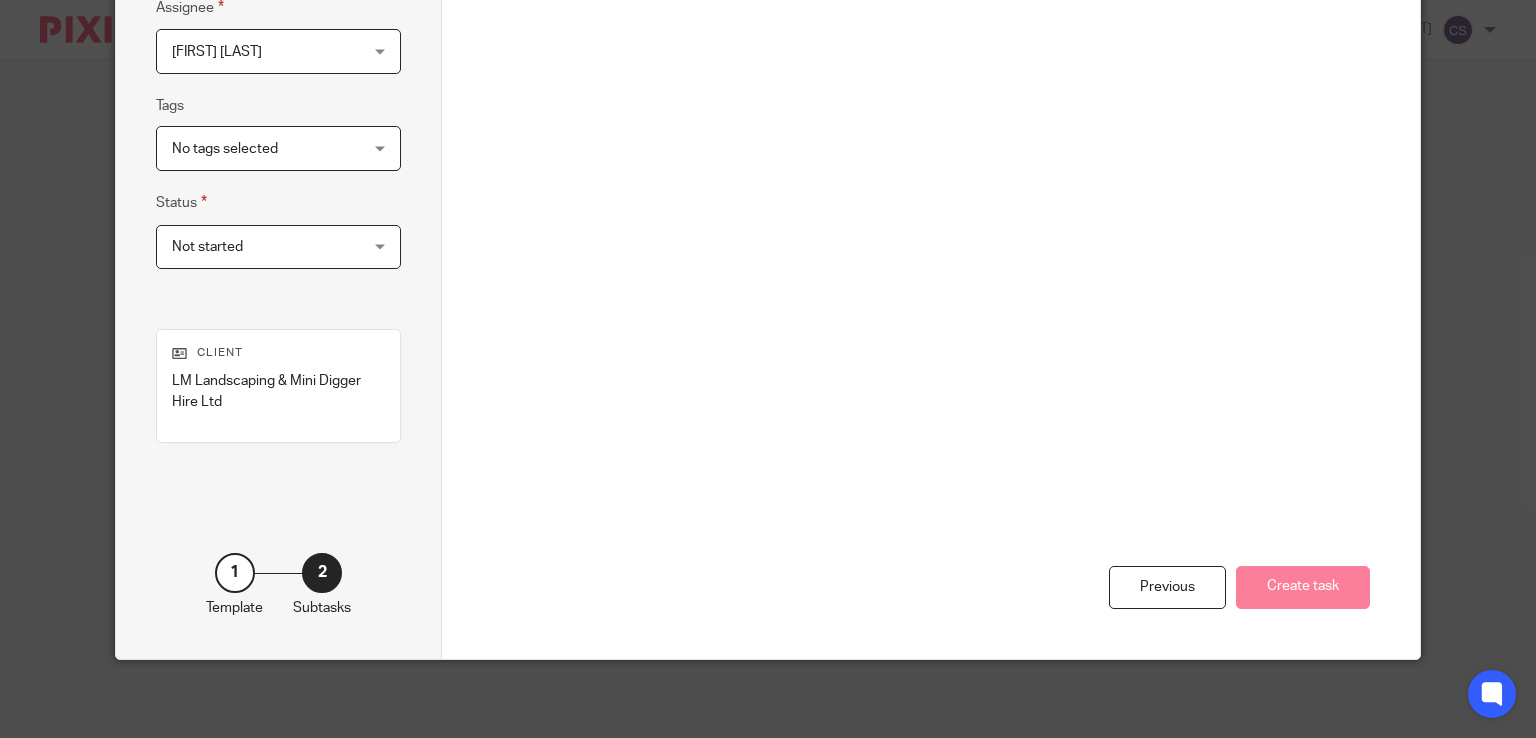 scroll, scrollTop: 0, scrollLeft: 0, axis: both 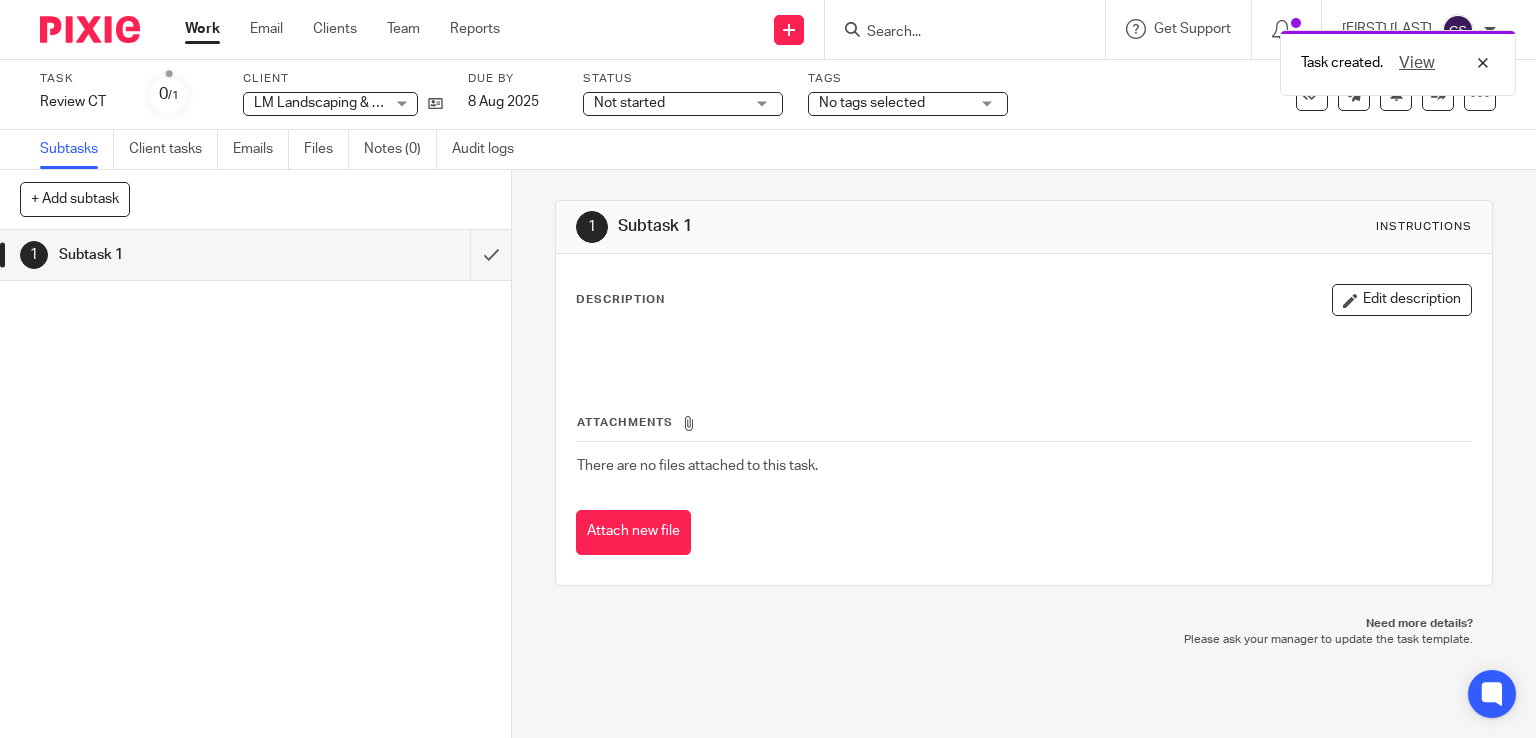 click on "Work
Email
Clients
Team
Reports
Work
Email
Clients
Team
Reports
Settings" at bounding box center [347, 29] 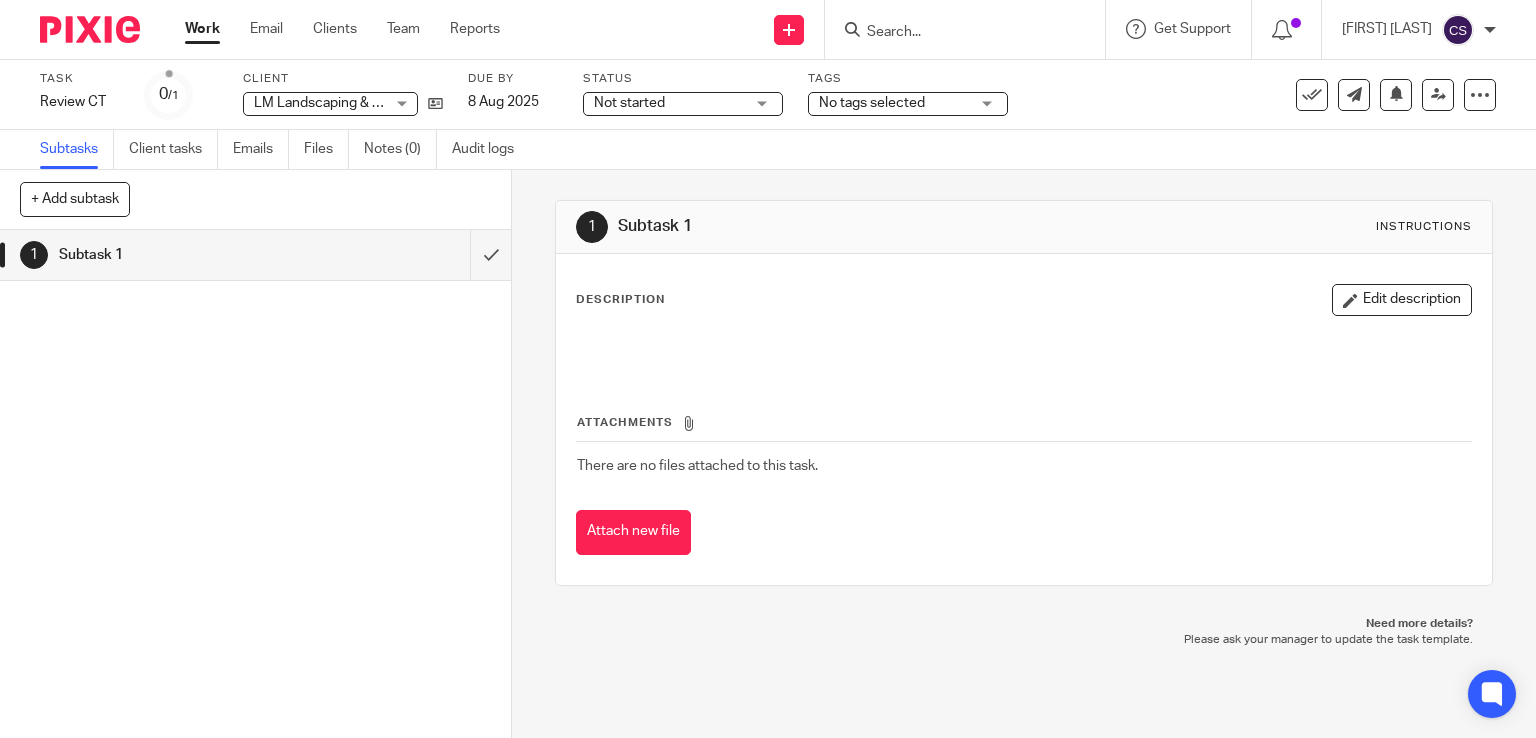click on "Work" at bounding box center [202, 29] 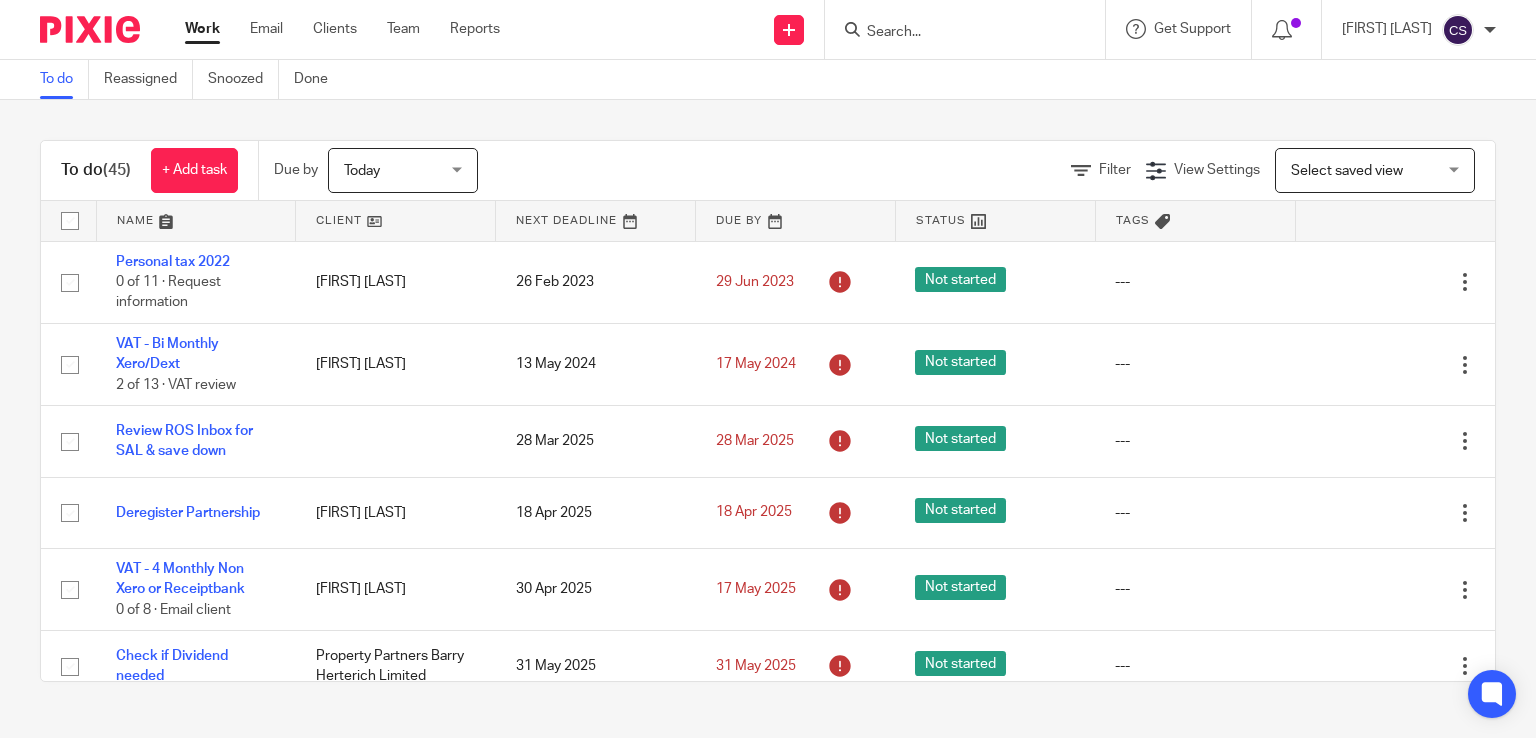 scroll, scrollTop: 0, scrollLeft: 0, axis: both 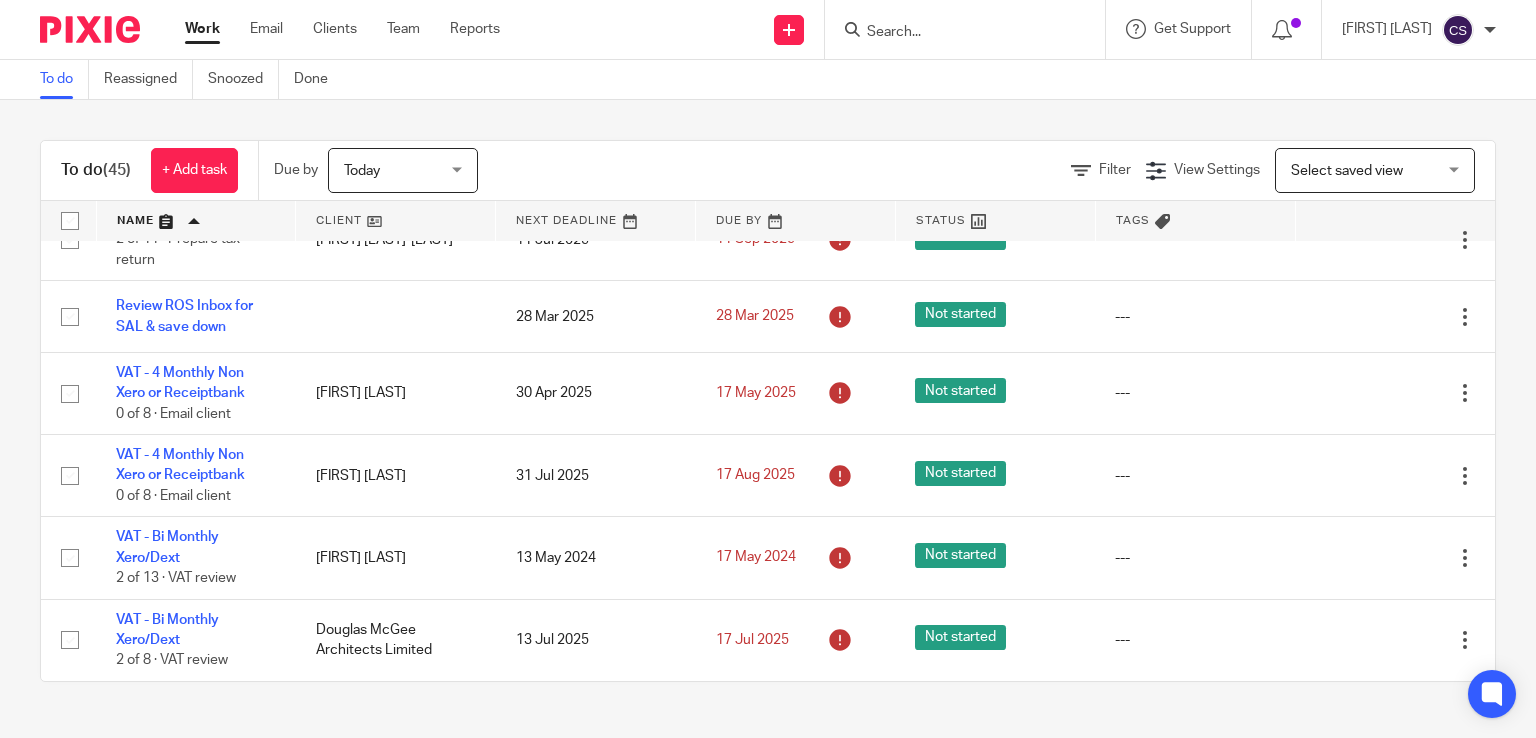 click at bounding box center (965, 29) 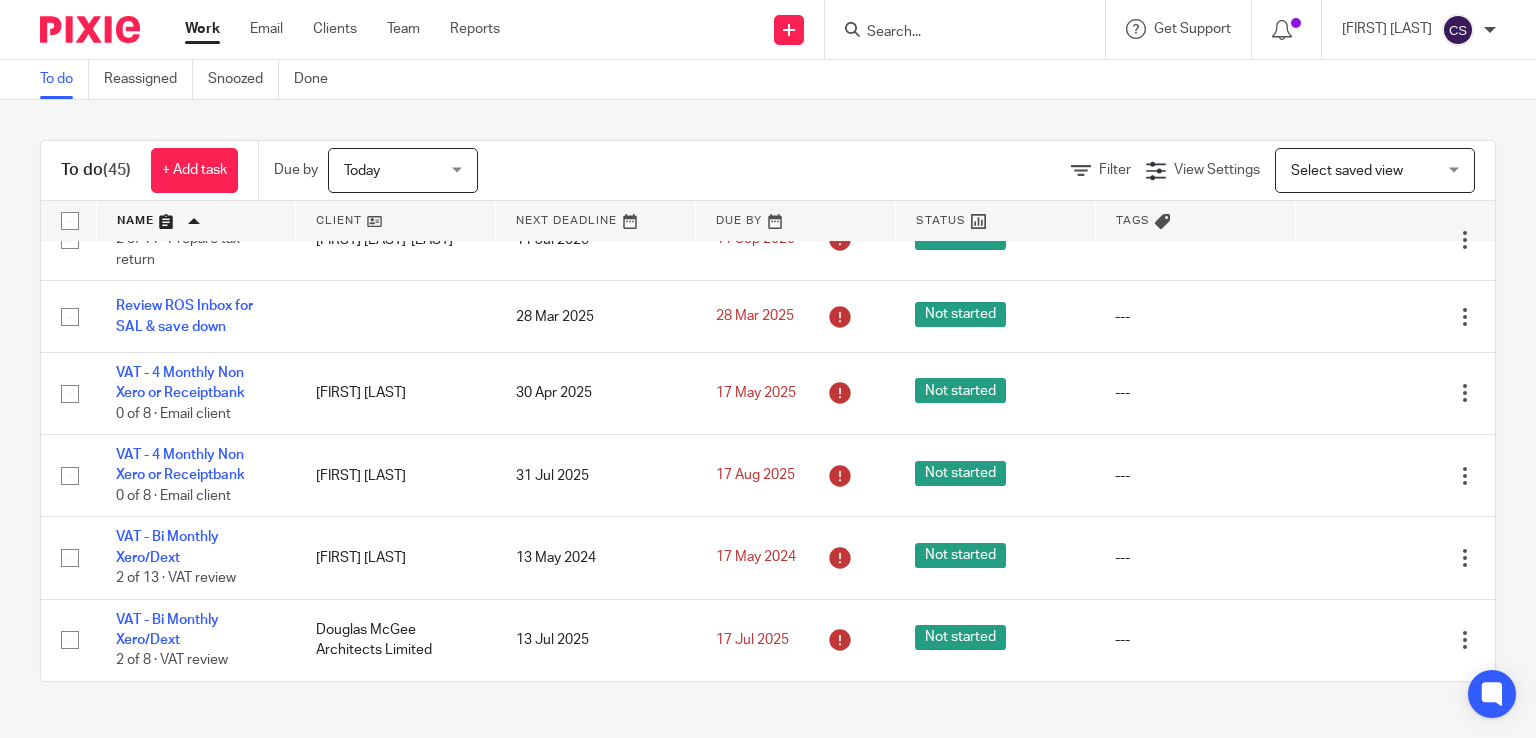 click at bounding box center (955, 33) 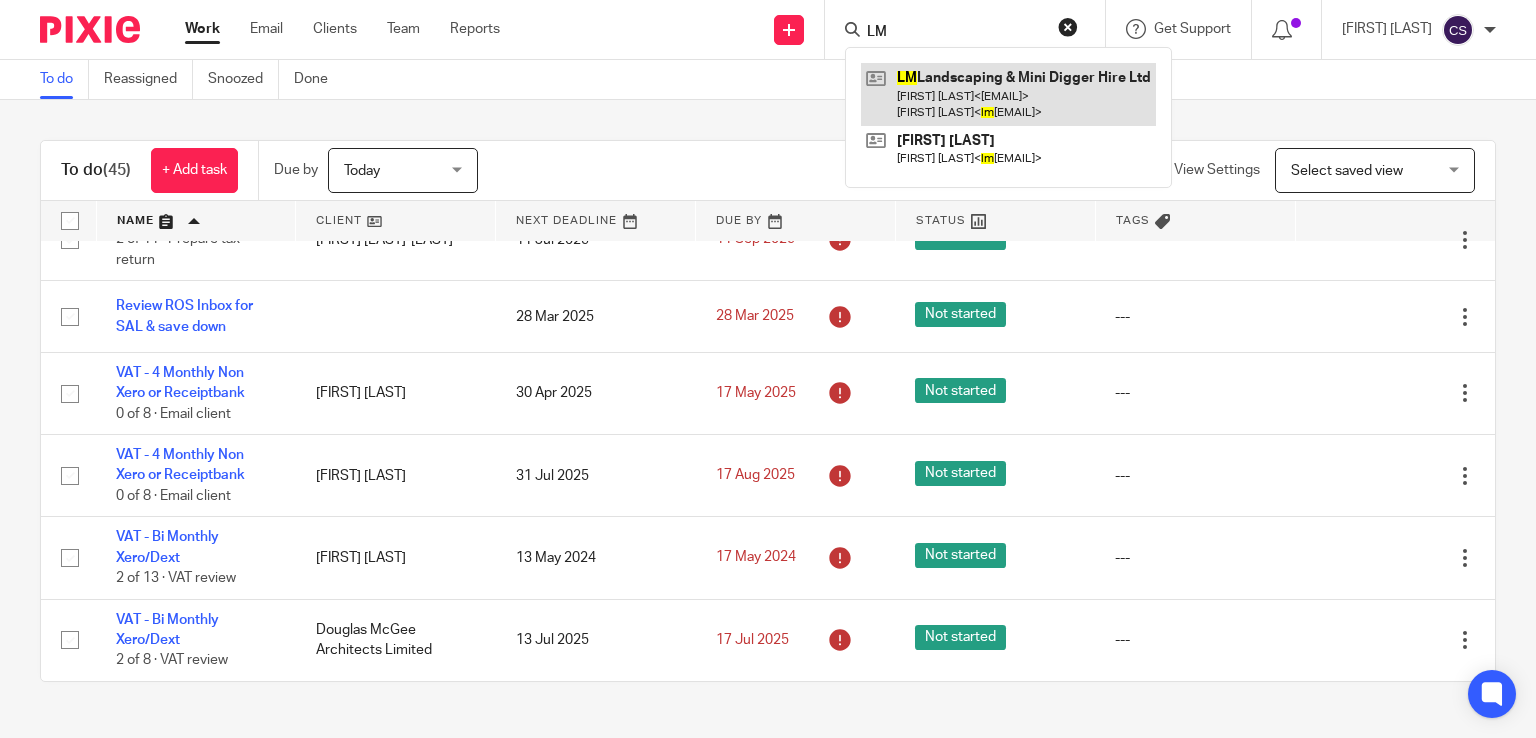 type on "LM" 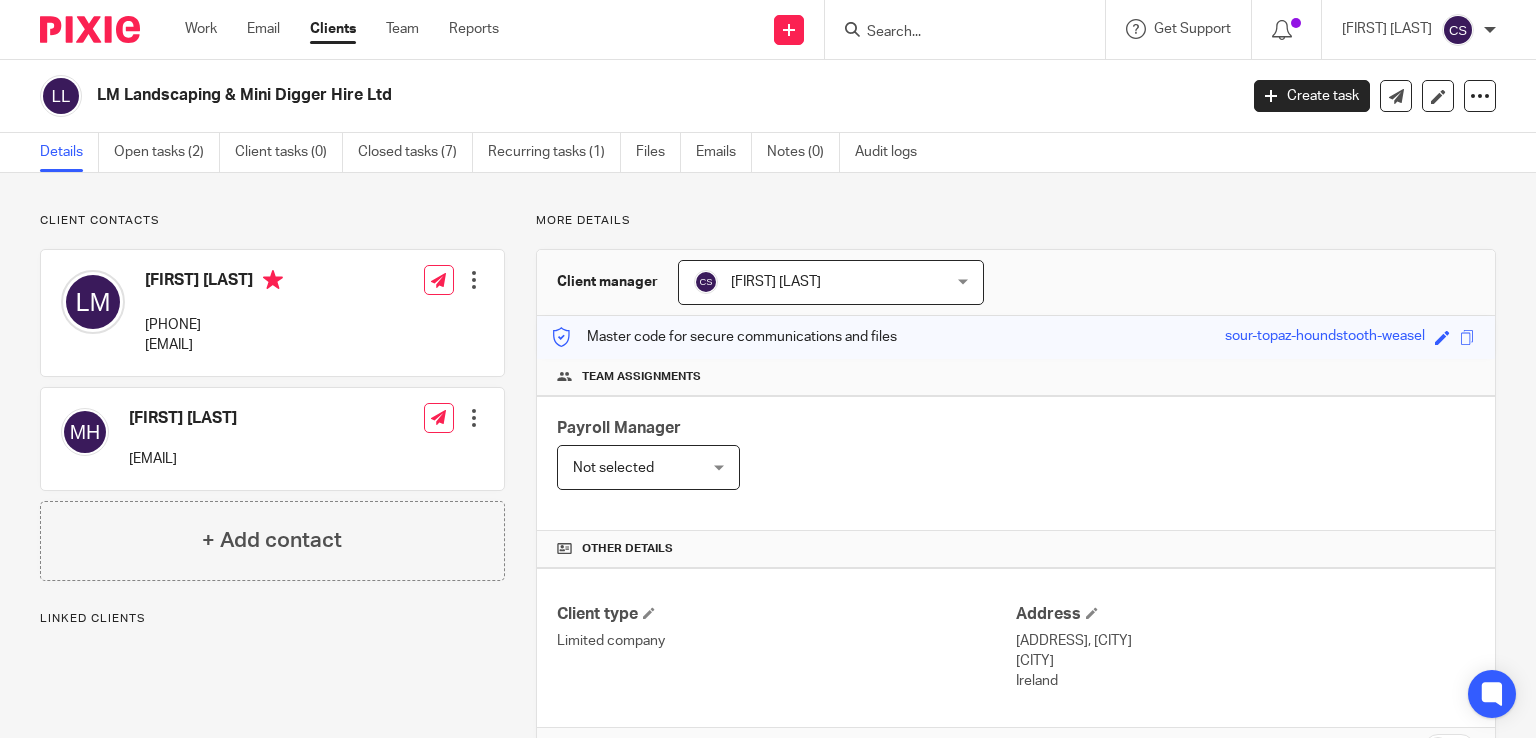 scroll, scrollTop: 0, scrollLeft: 0, axis: both 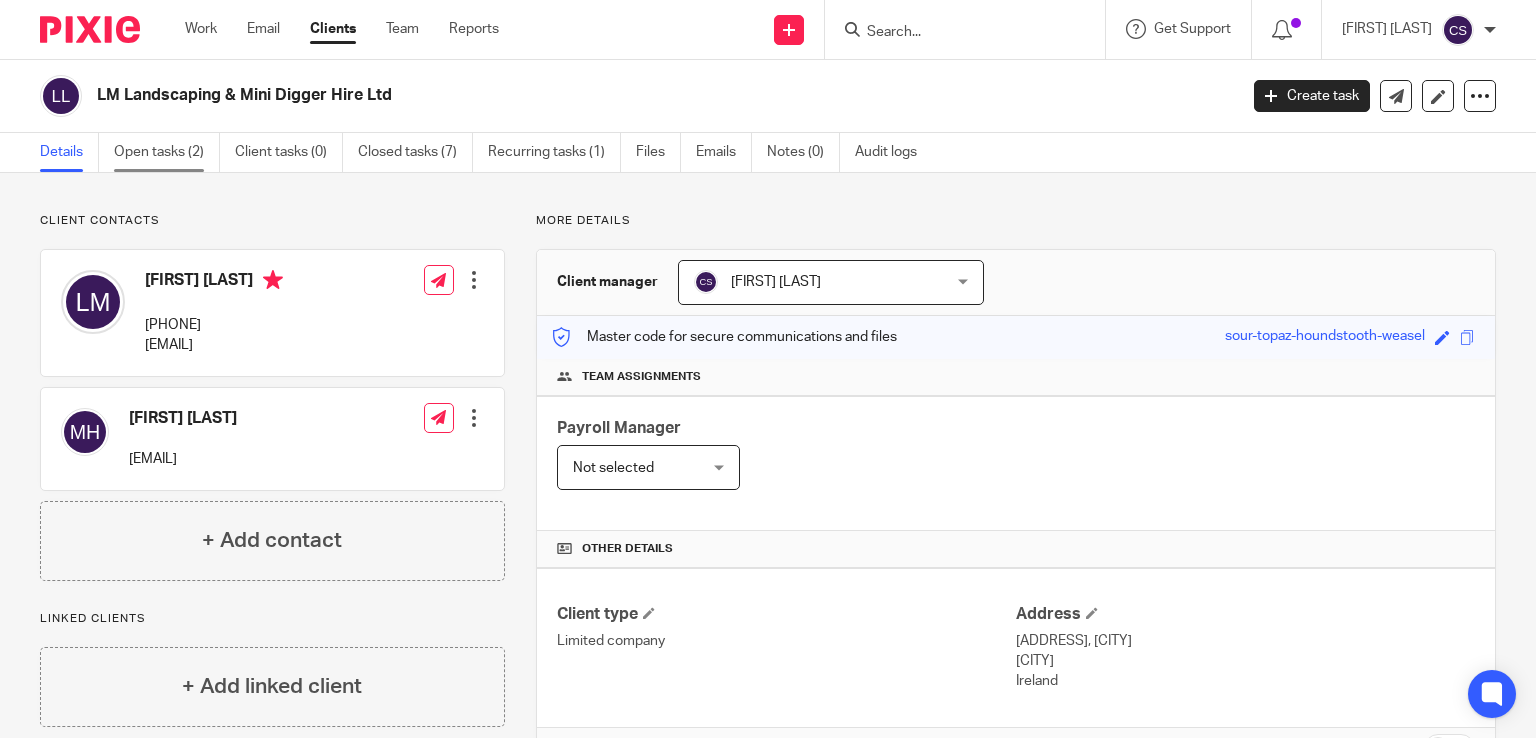 click on "Open tasks (2)" at bounding box center [167, 152] 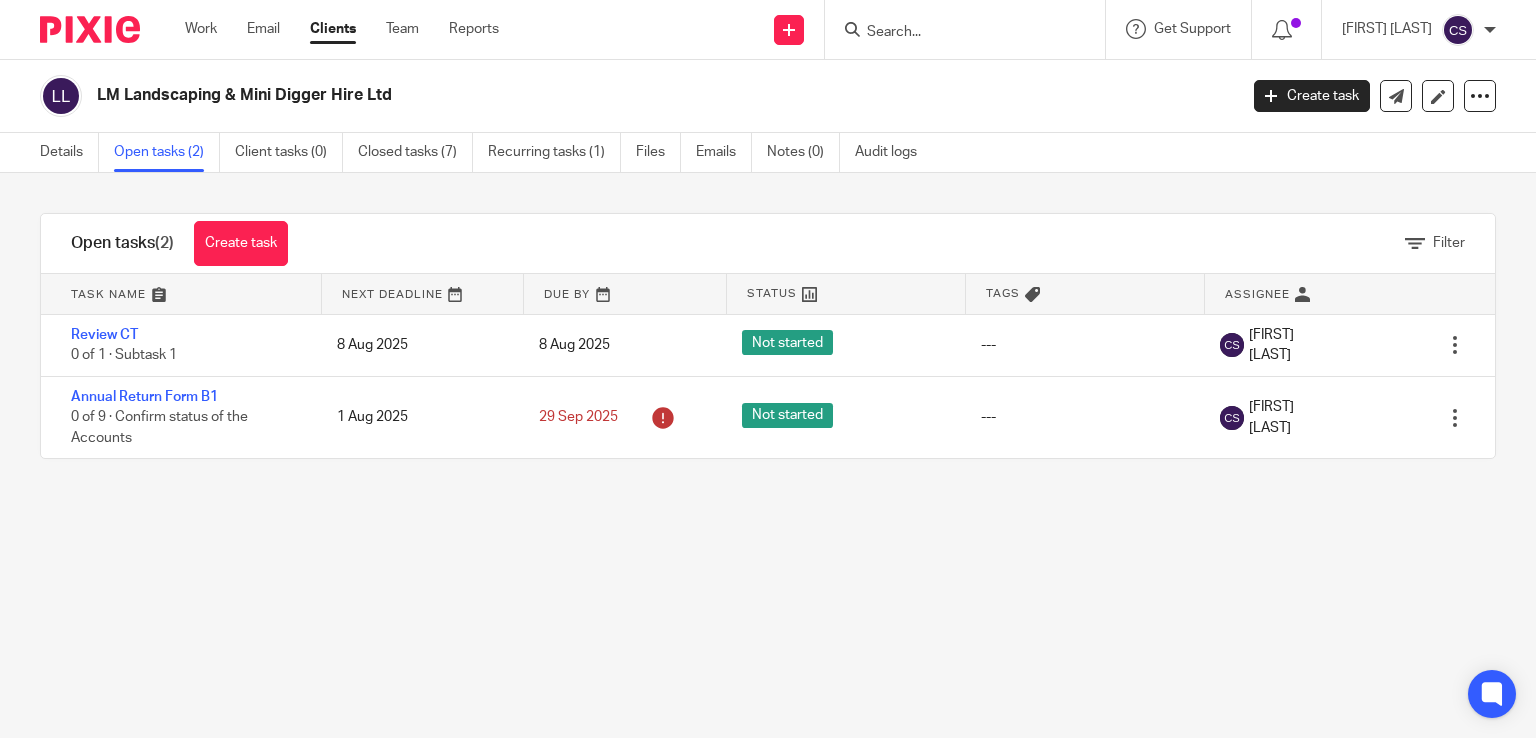 scroll, scrollTop: 0, scrollLeft: 0, axis: both 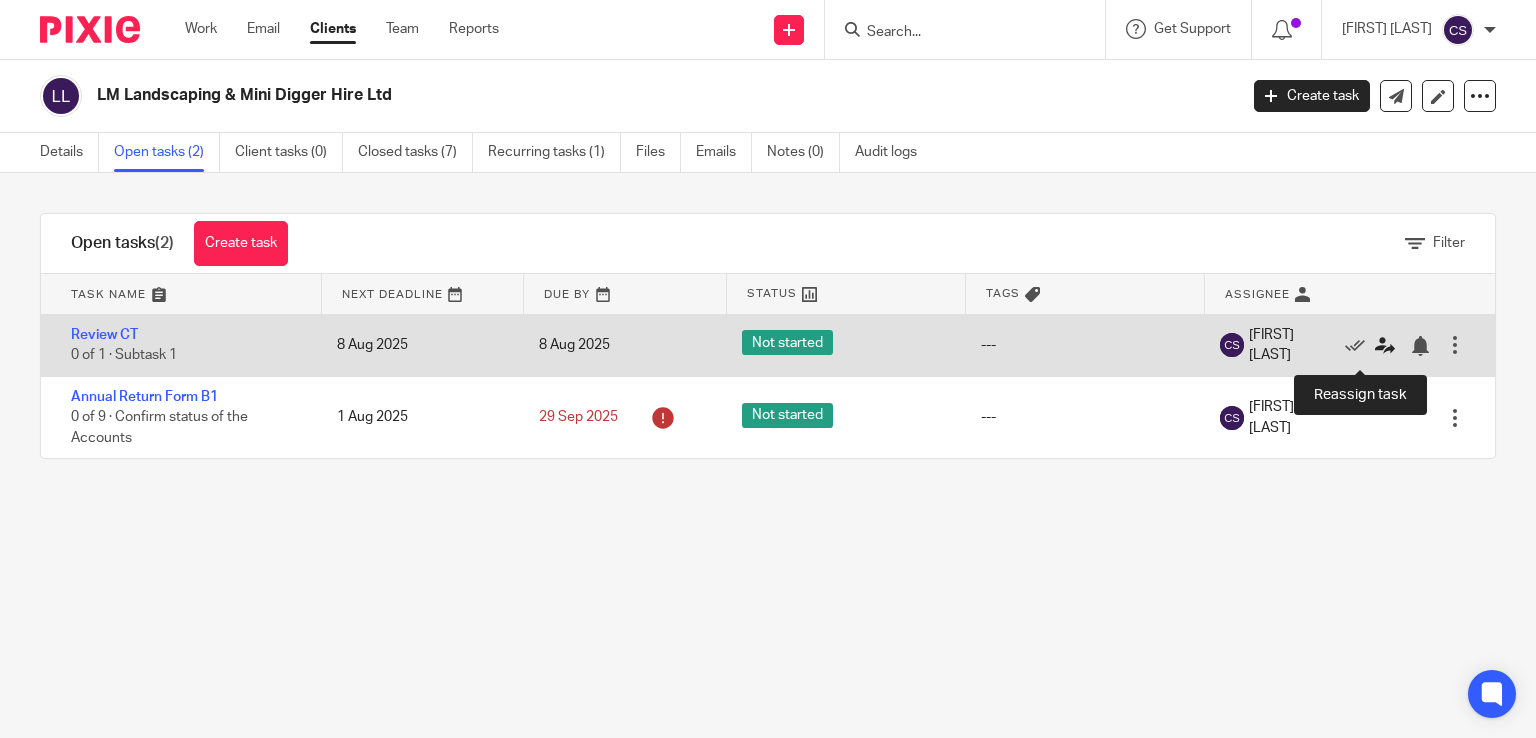 click at bounding box center (1385, 346) 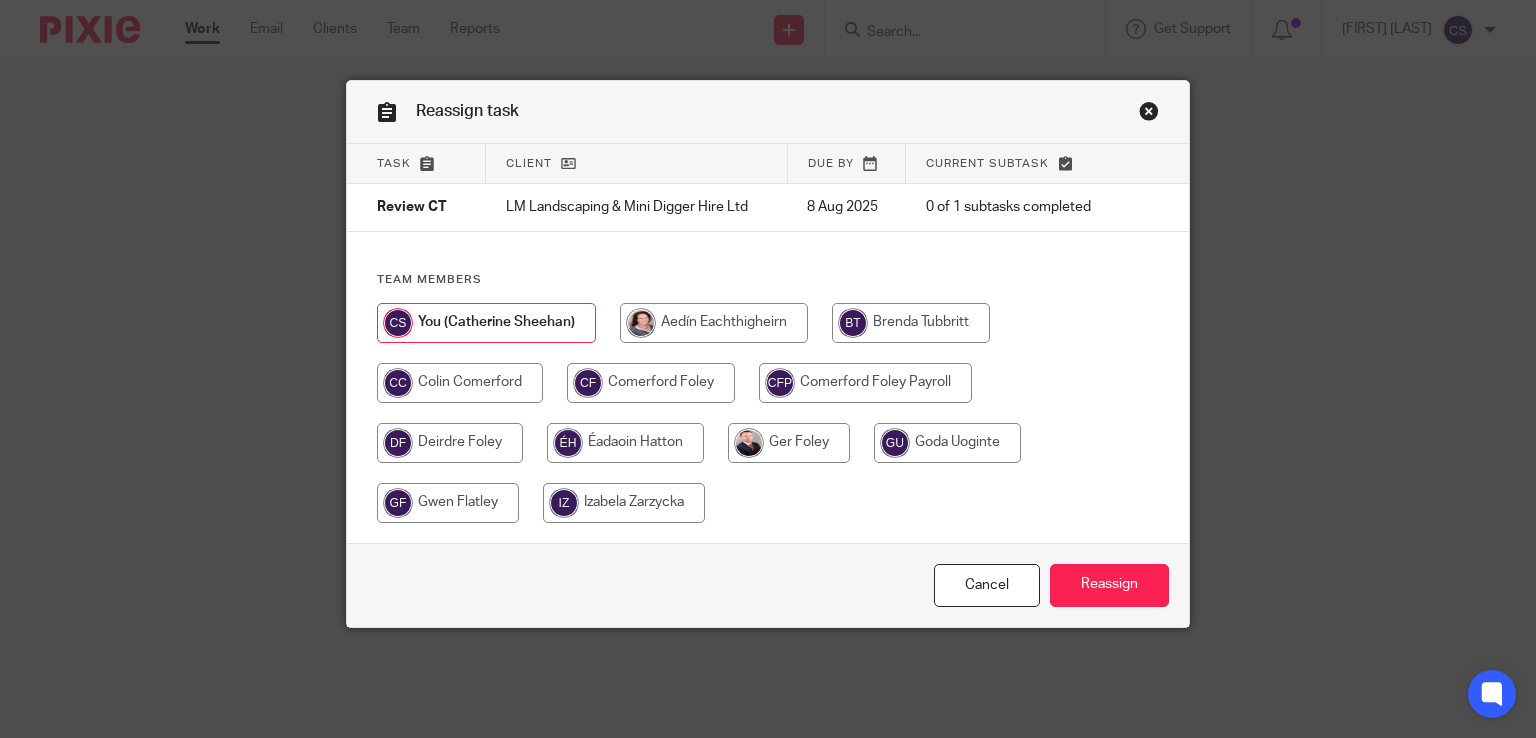 scroll, scrollTop: 0, scrollLeft: 0, axis: both 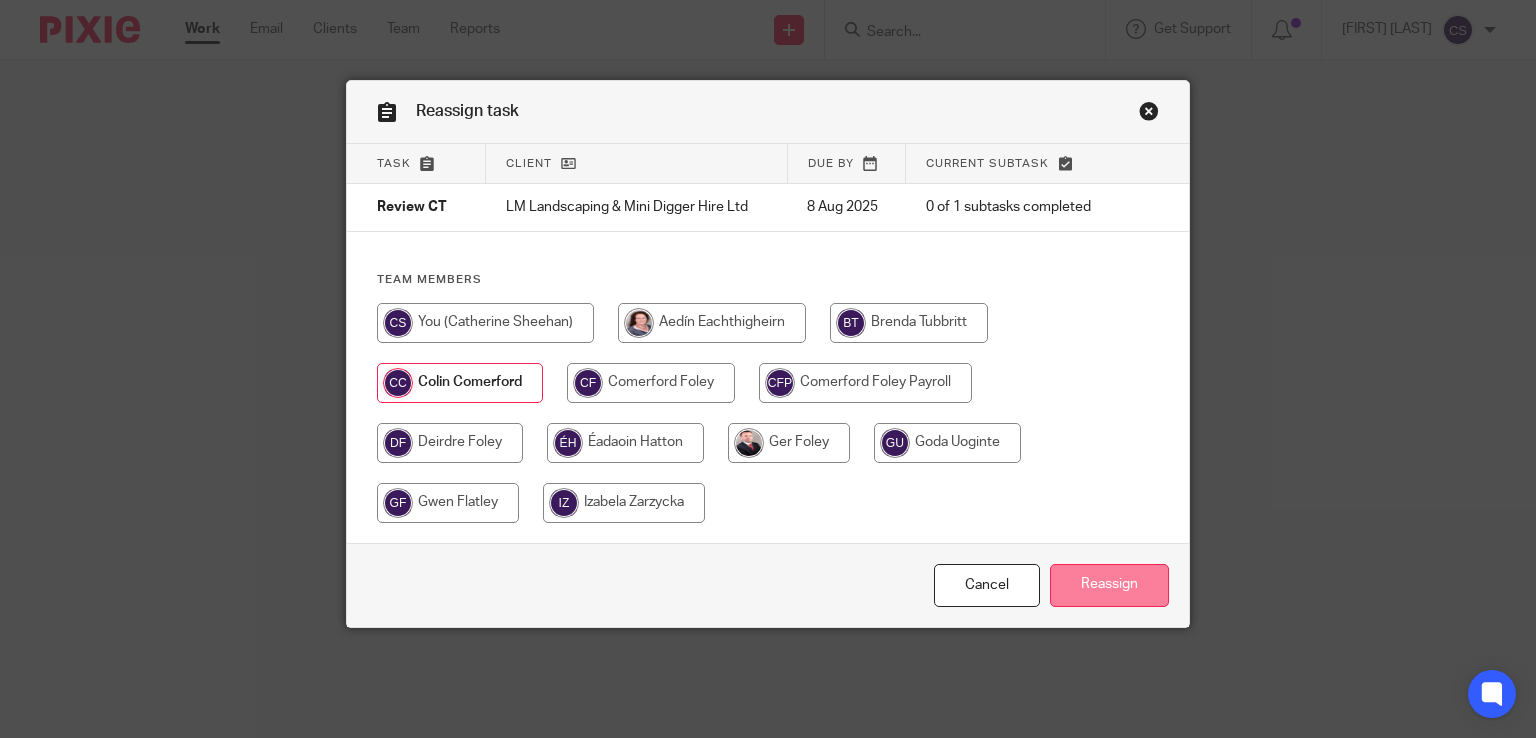 click on "Reassign" at bounding box center [1109, 585] 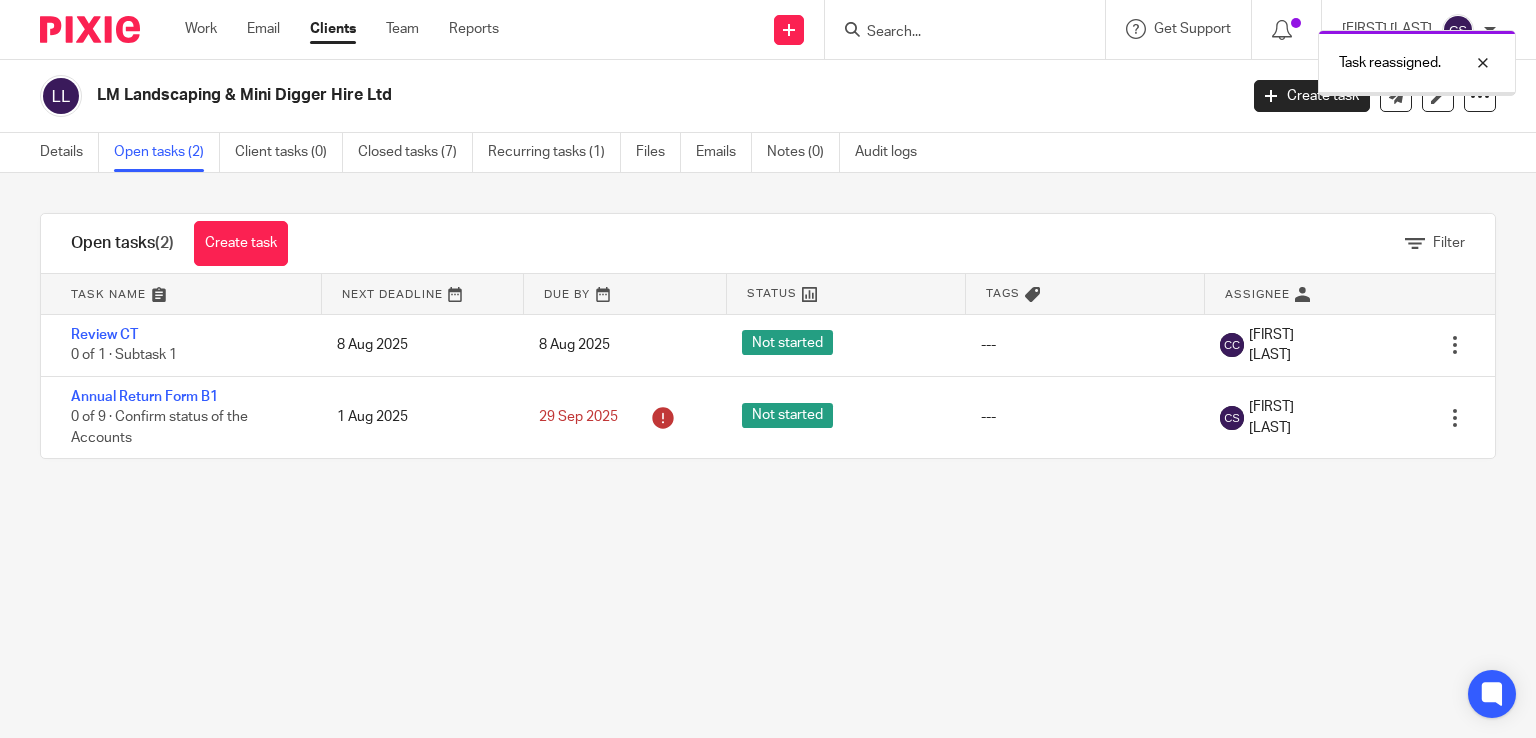 scroll, scrollTop: 0, scrollLeft: 0, axis: both 